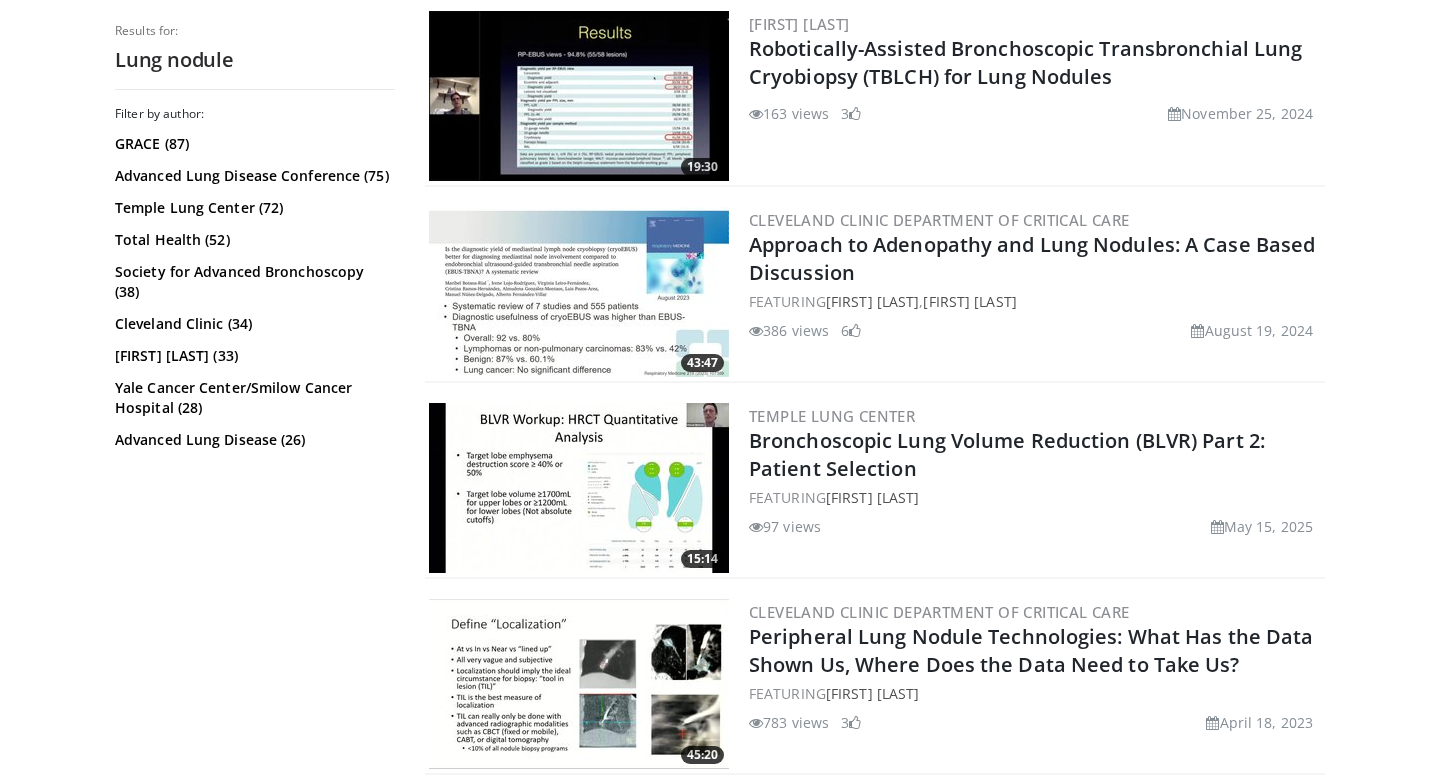 scroll, scrollTop: 2762, scrollLeft: 0, axis: vertical 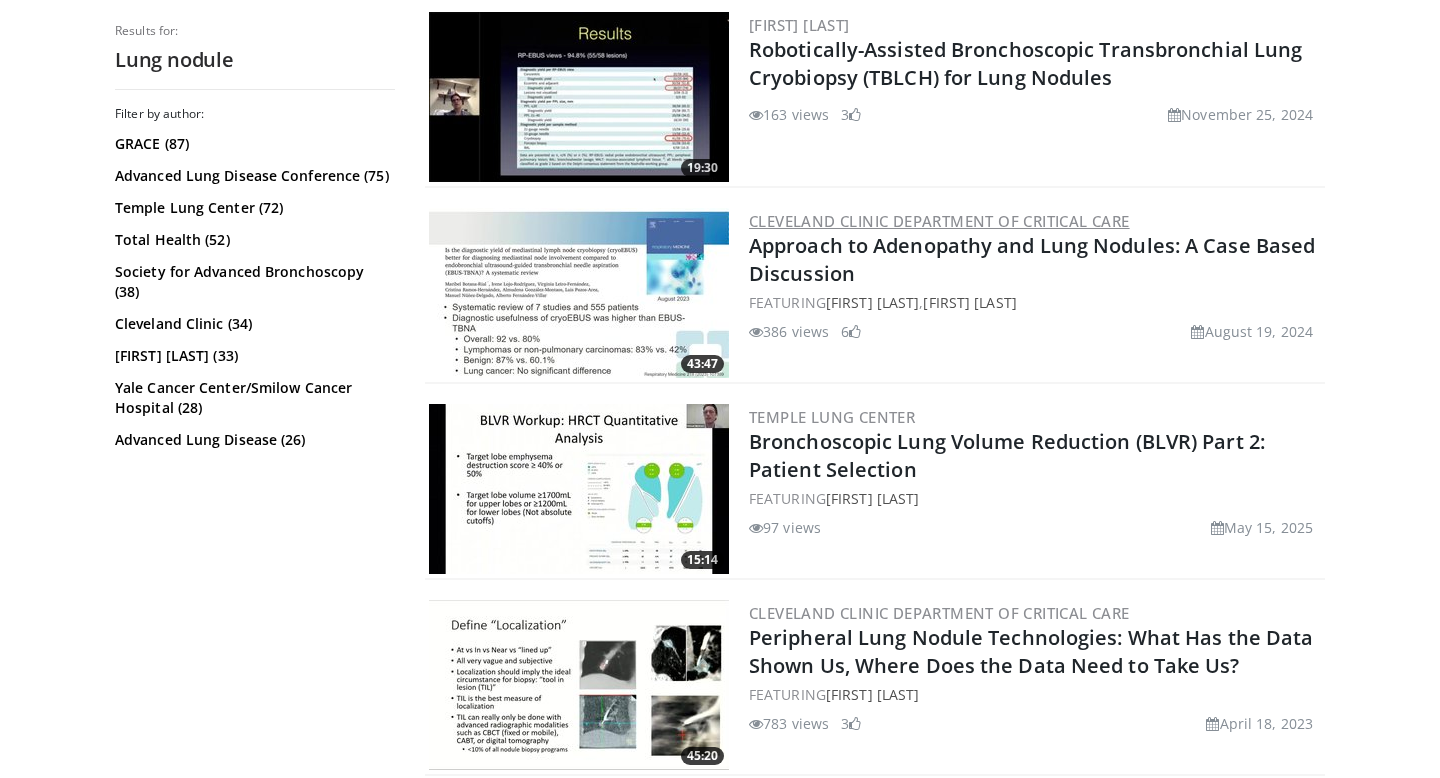 click on "Cleveland Clinic Department of Critical Care" at bounding box center [939, 221] 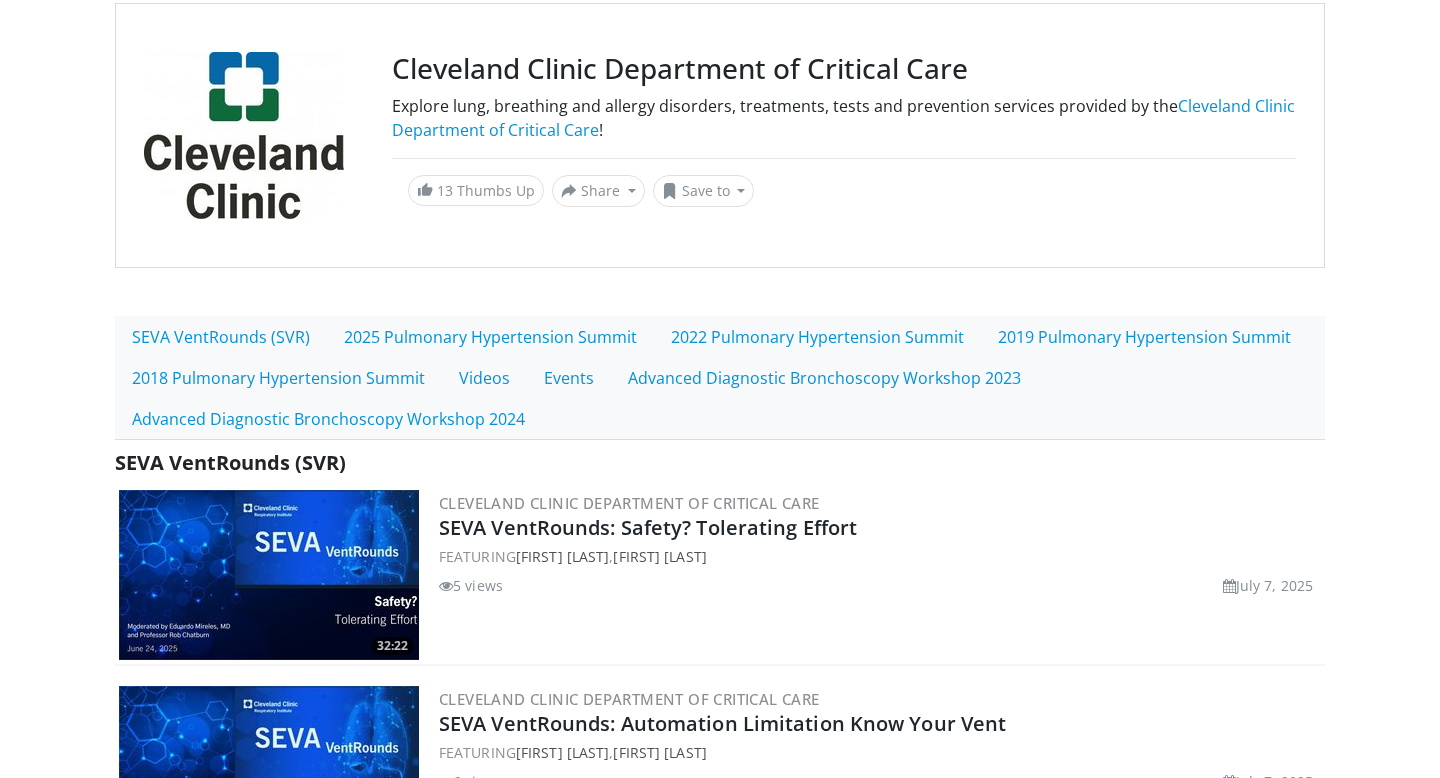scroll, scrollTop: 155, scrollLeft: 0, axis: vertical 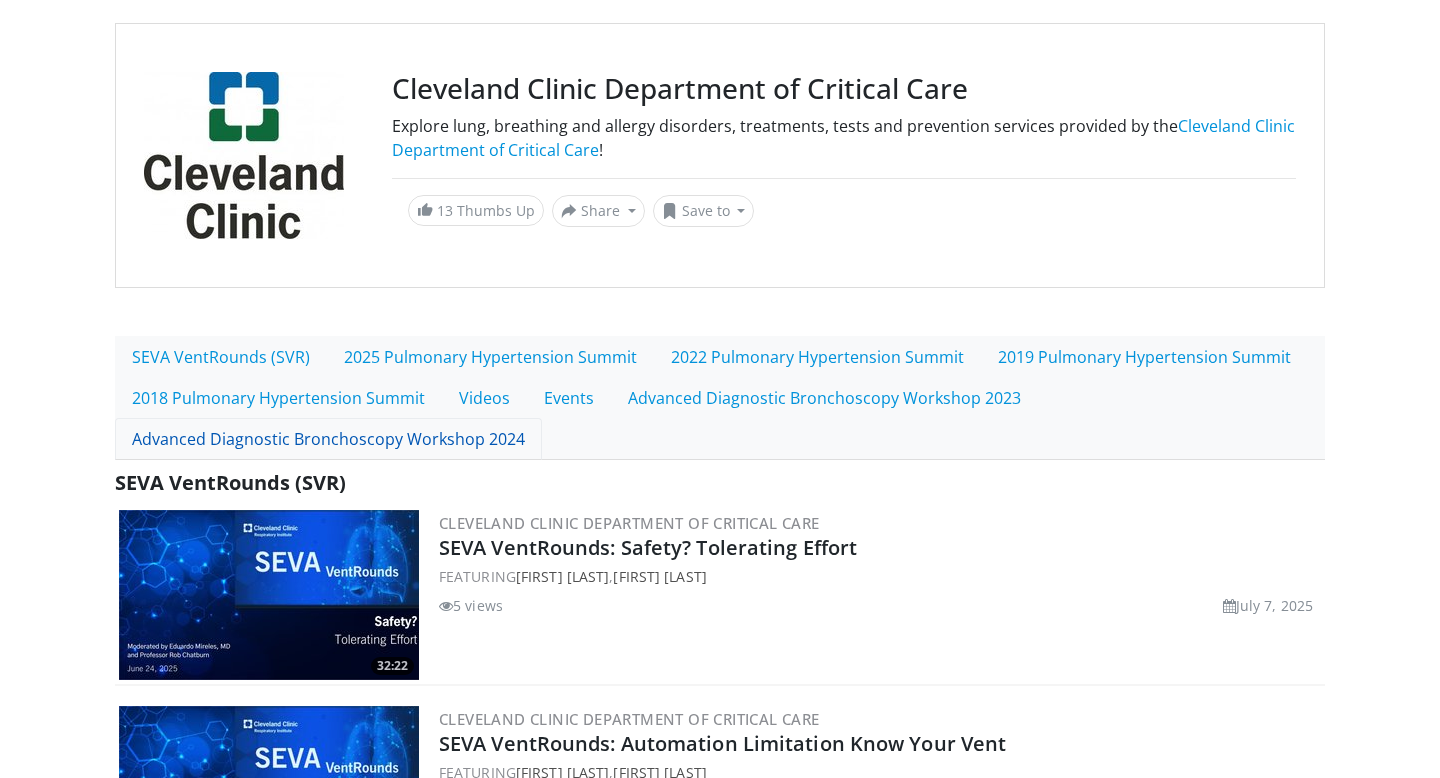 click on "Advanced Diagnostic Bronchoscopy Workshop 2024" at bounding box center (328, 439) 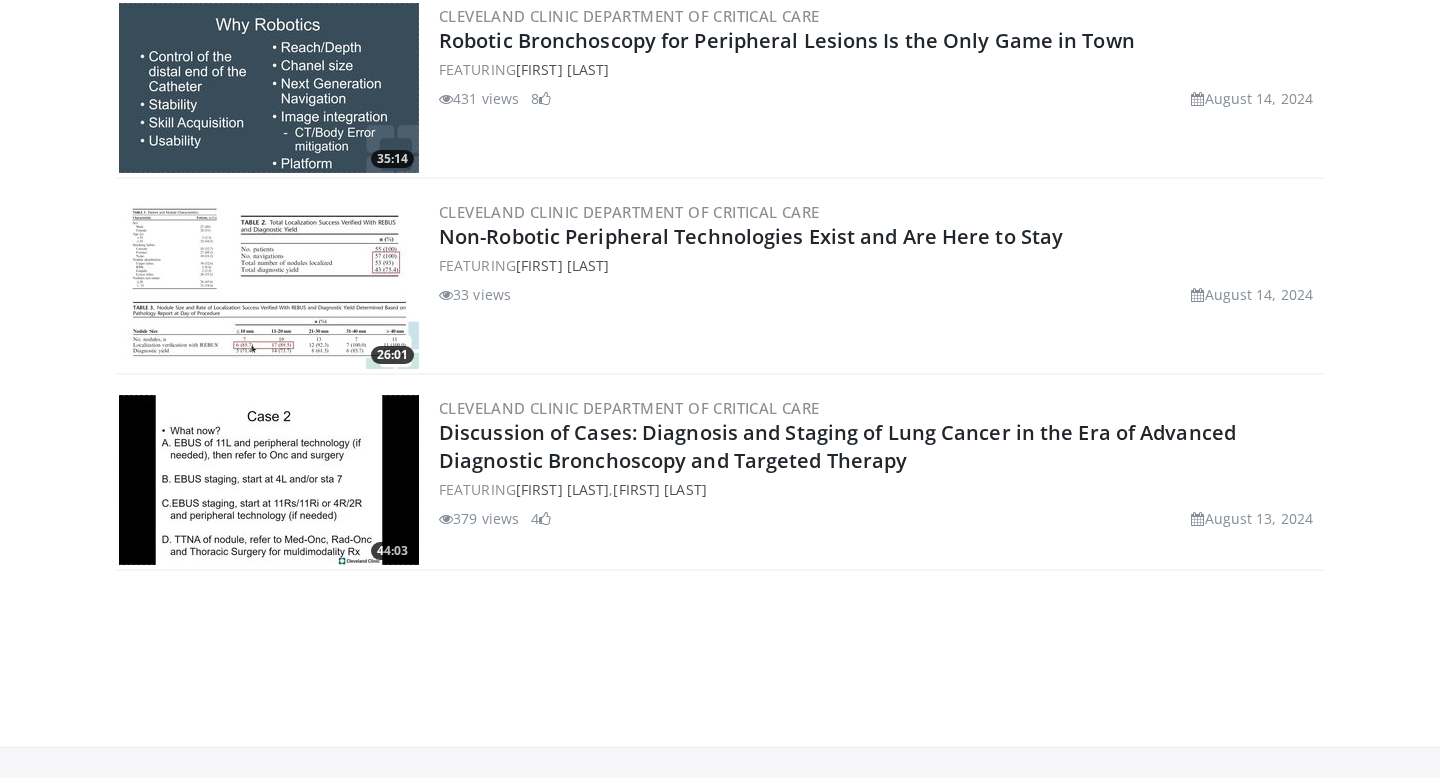 scroll, scrollTop: 2863, scrollLeft: 0, axis: vertical 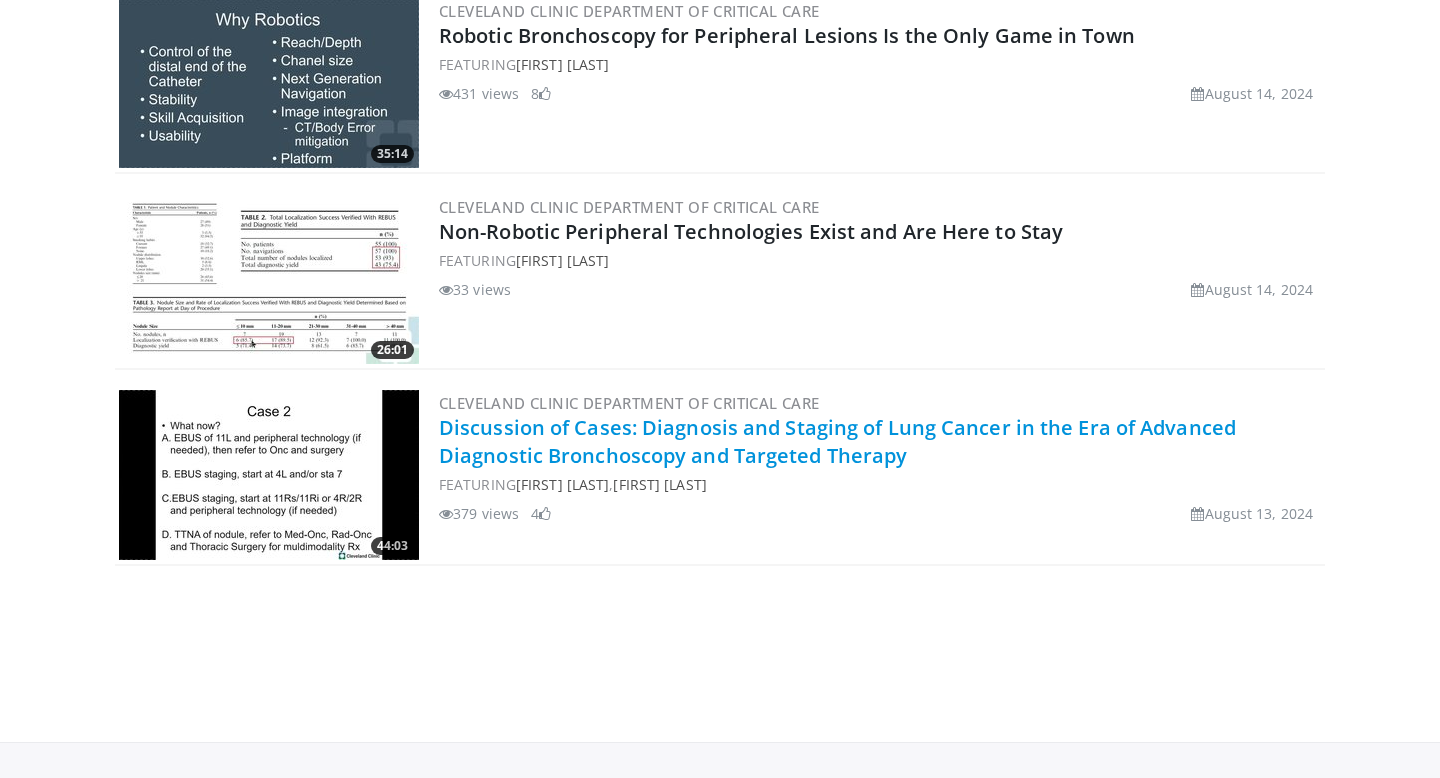 click on "Discussion of Cases: Diagnosis and Staging of Lung Cancer in the Era of Advanced Diagnostic Bronchoscopy and Targeted Therapy" at bounding box center [837, 441] 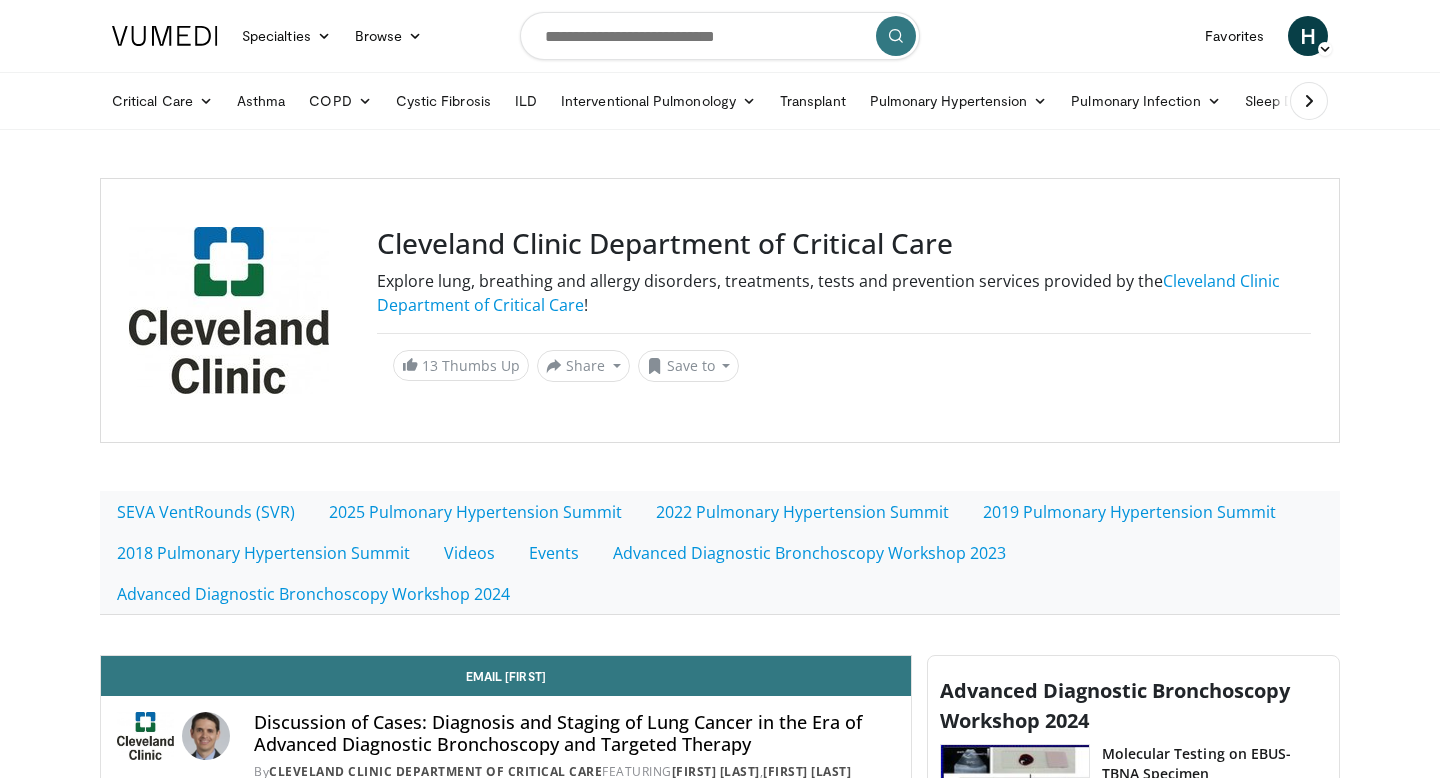 scroll, scrollTop: 0, scrollLeft: 0, axis: both 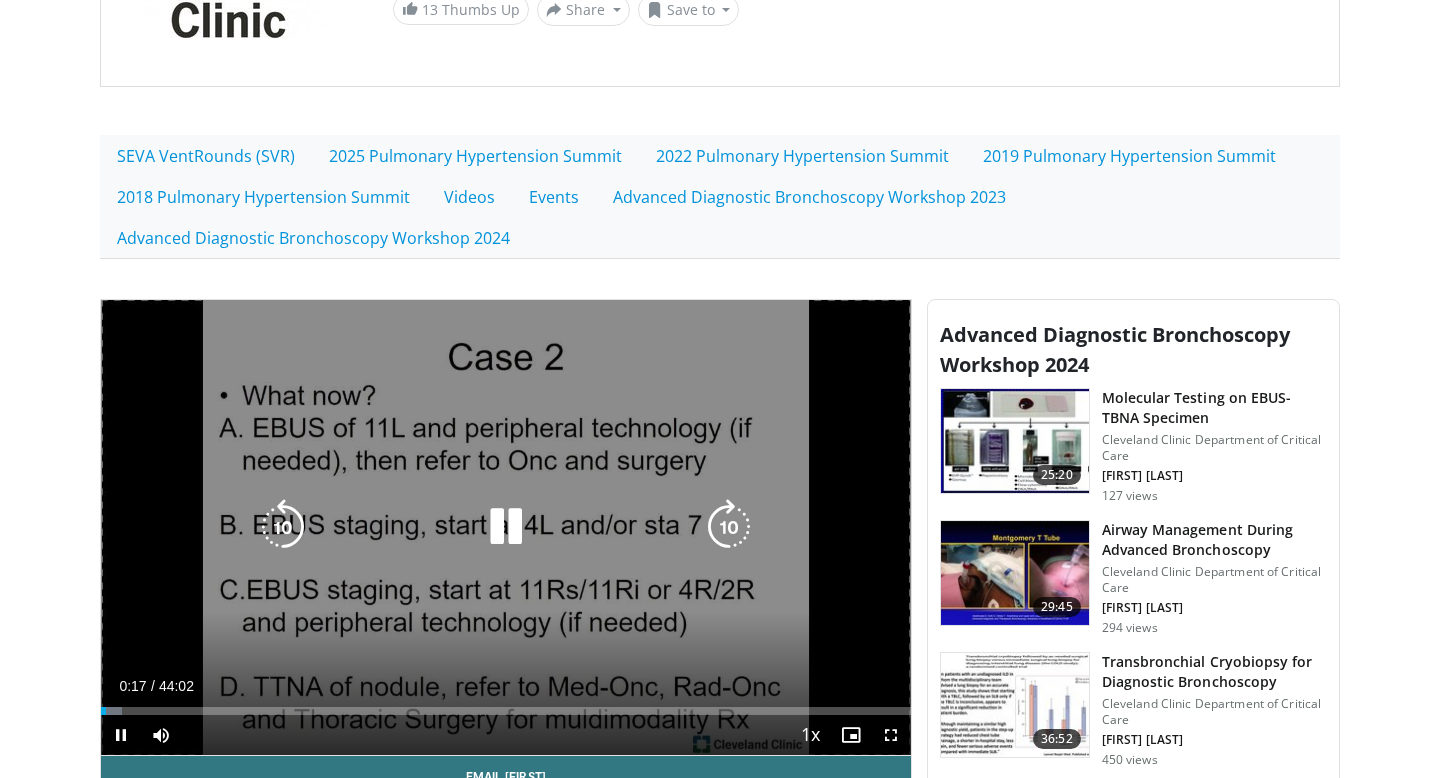 click at bounding box center [506, 527] 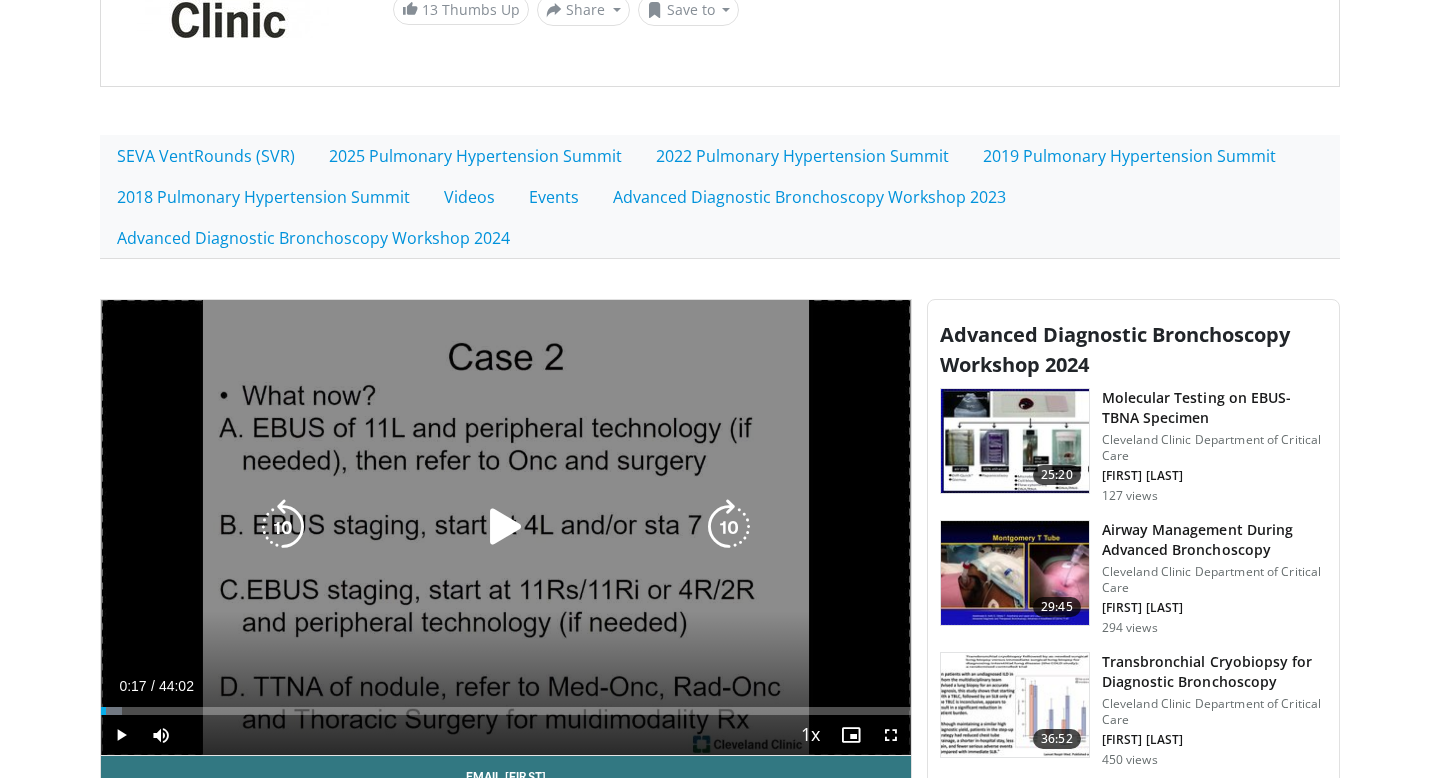 click on "10 seconds
Tap to unmute" at bounding box center (506, 527) 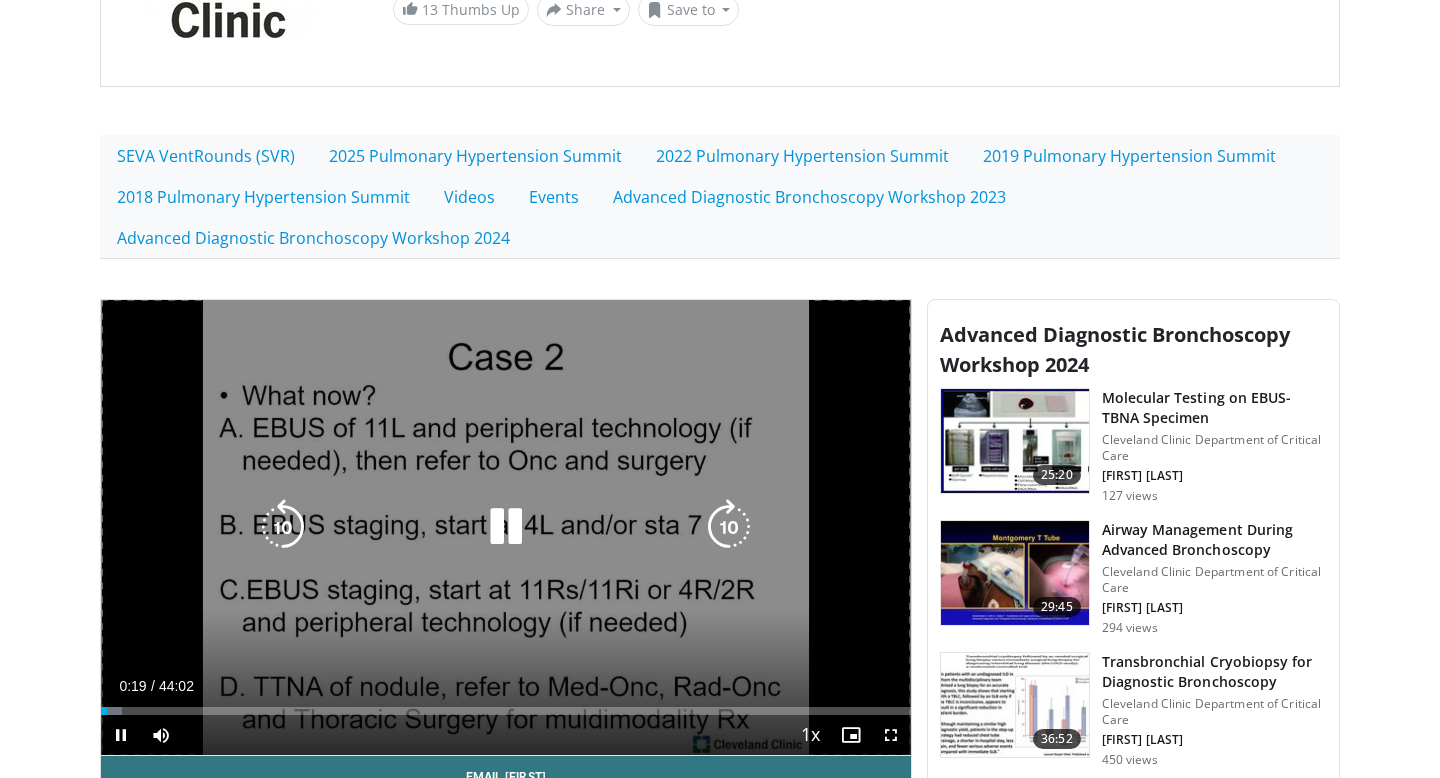 click at bounding box center (506, 527) 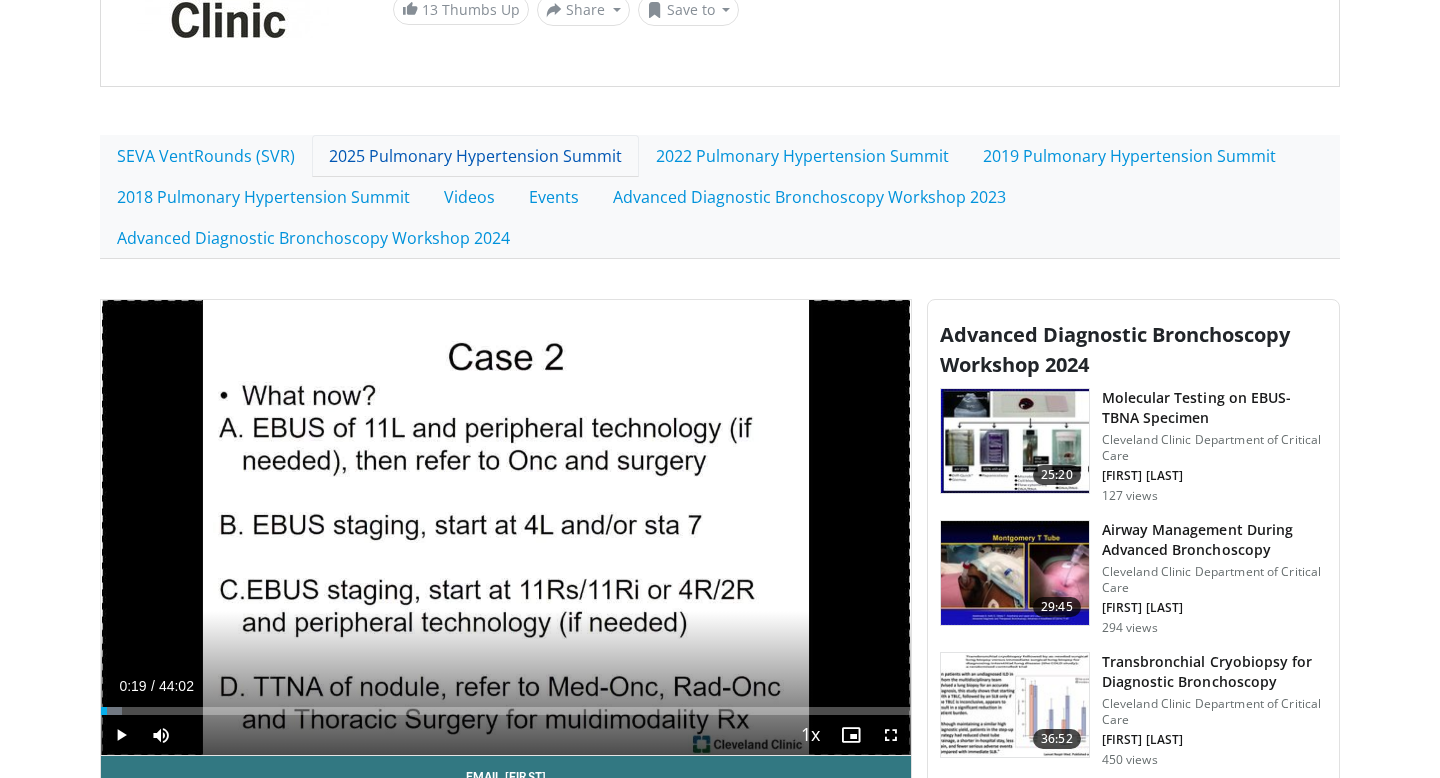 click on "2025 Pulmonary Hypertension Summit" at bounding box center [475, 156] 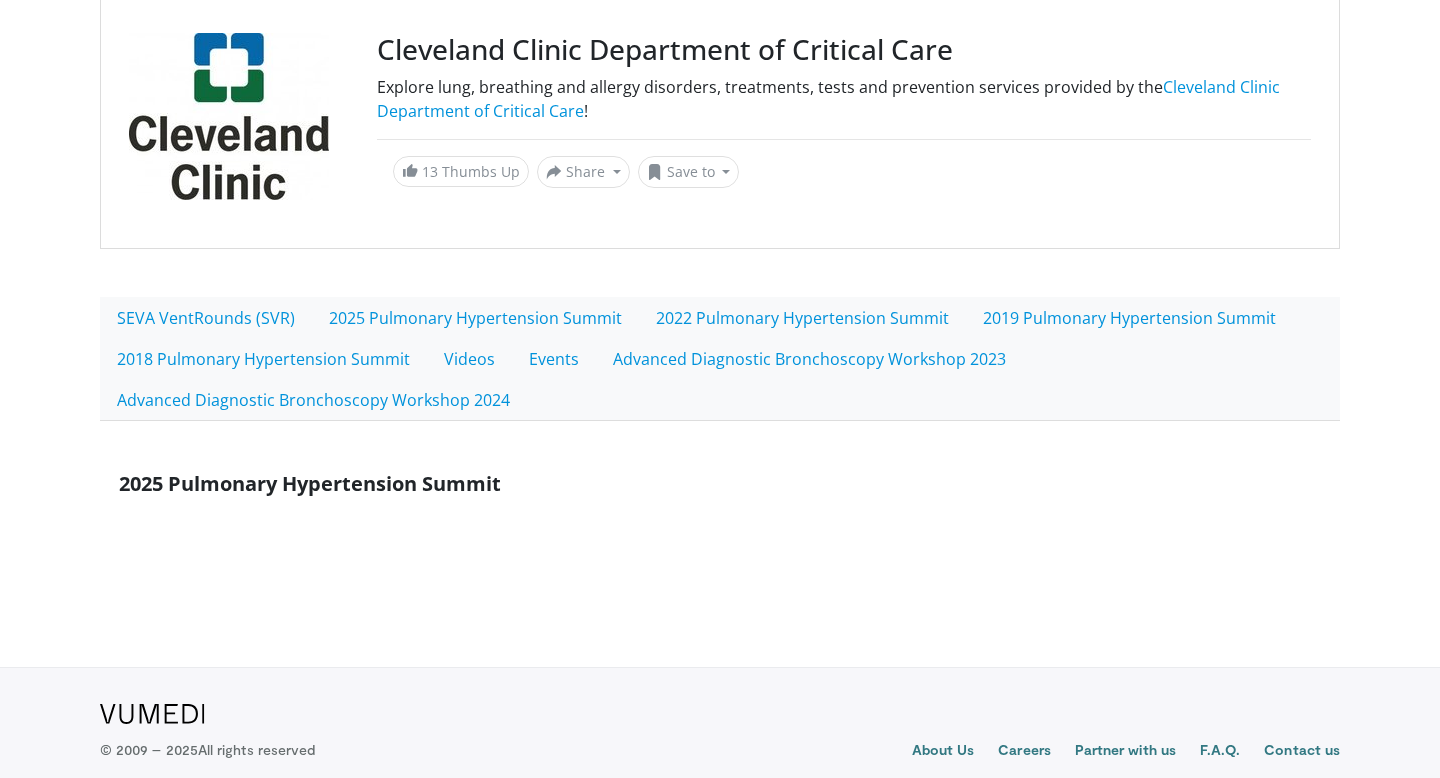 scroll, scrollTop: 196, scrollLeft: 0, axis: vertical 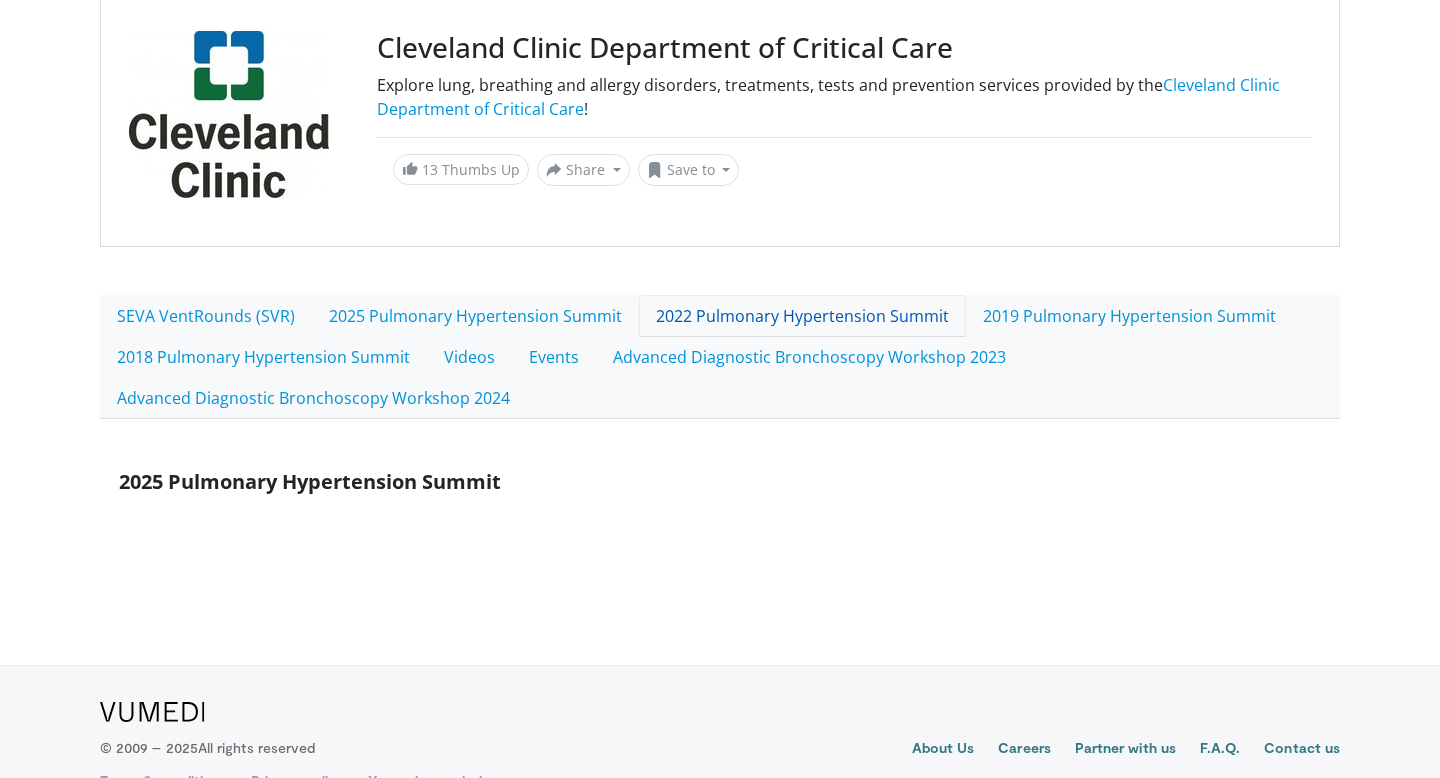 click on "2022 Pulmonary Hypertension Summit" at bounding box center (802, 316) 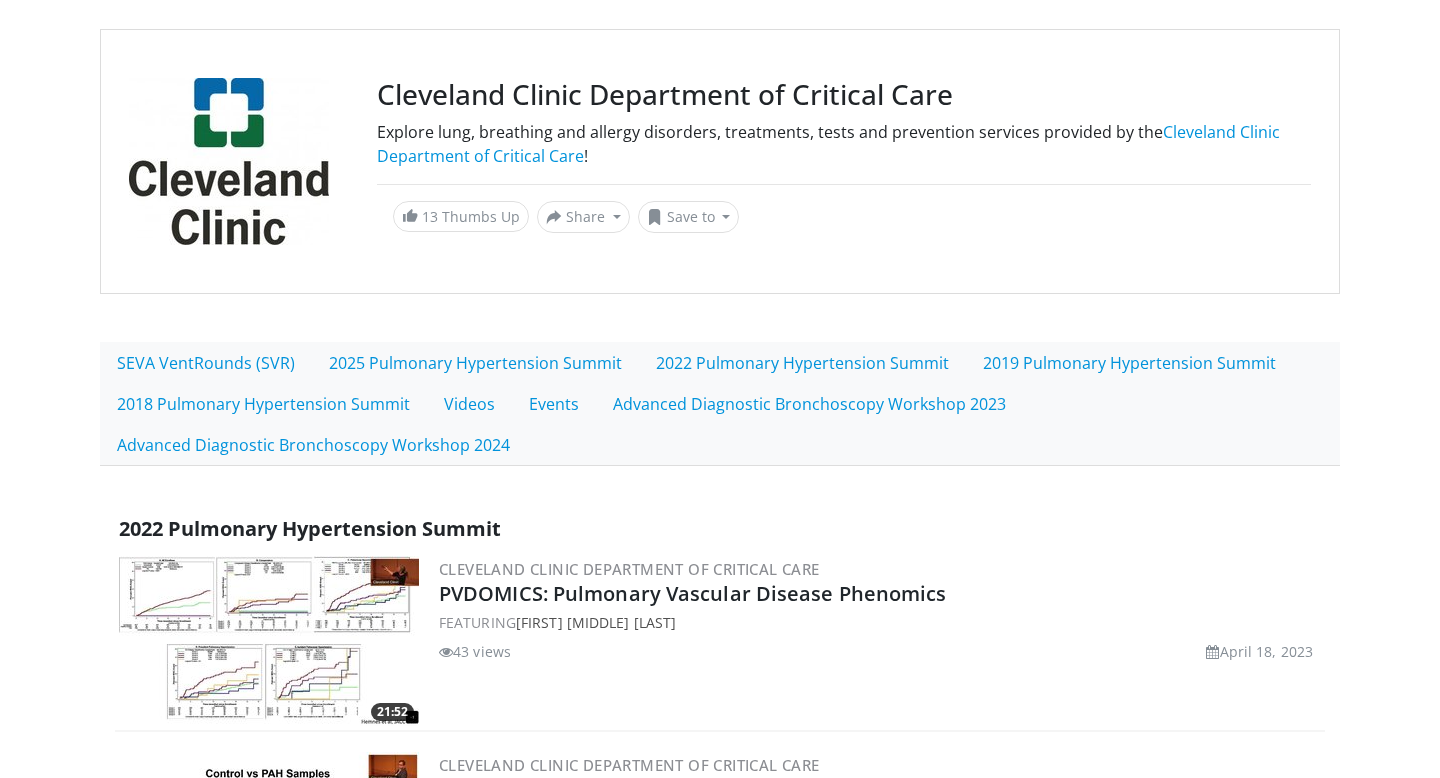 scroll, scrollTop: 150, scrollLeft: 0, axis: vertical 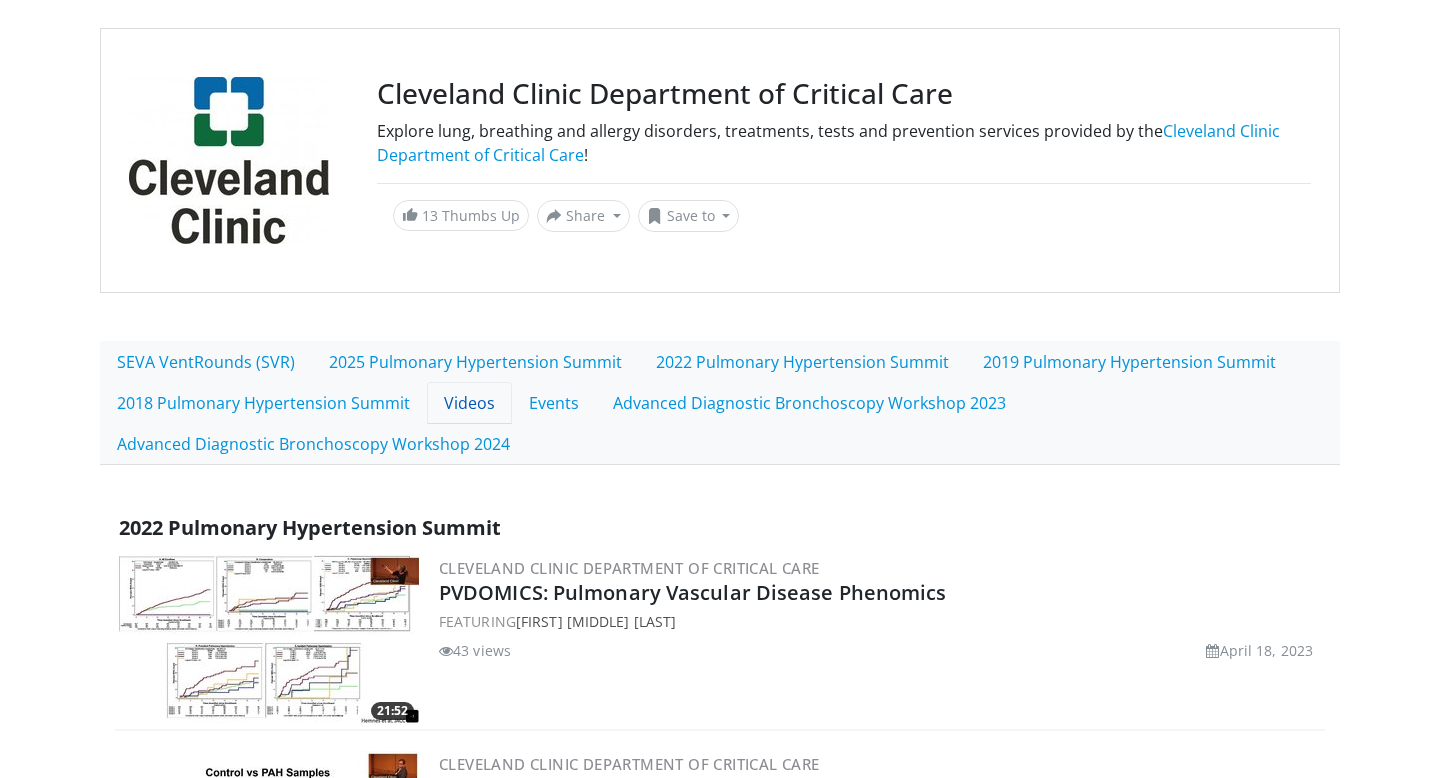 click on "Videos" at bounding box center [469, 403] 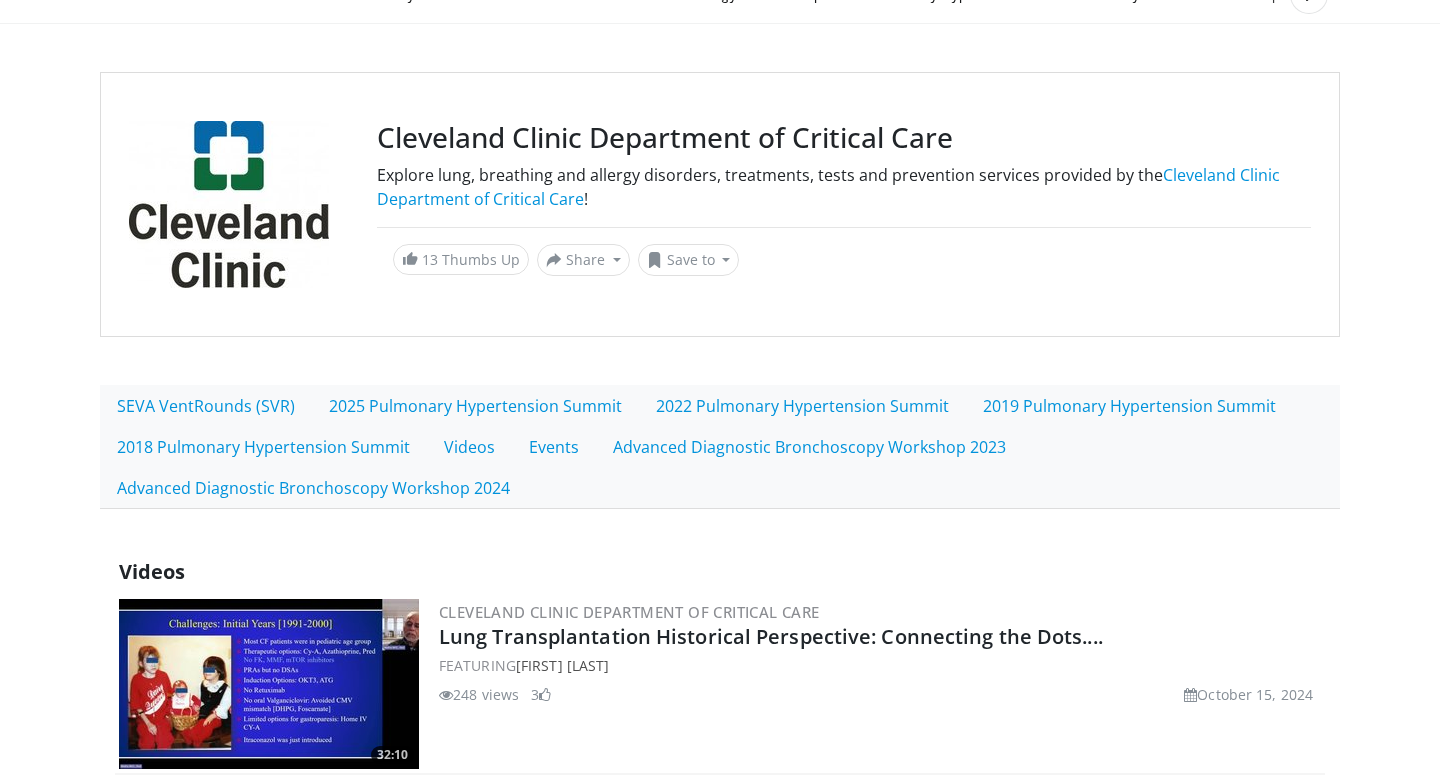 scroll, scrollTop: 0, scrollLeft: 0, axis: both 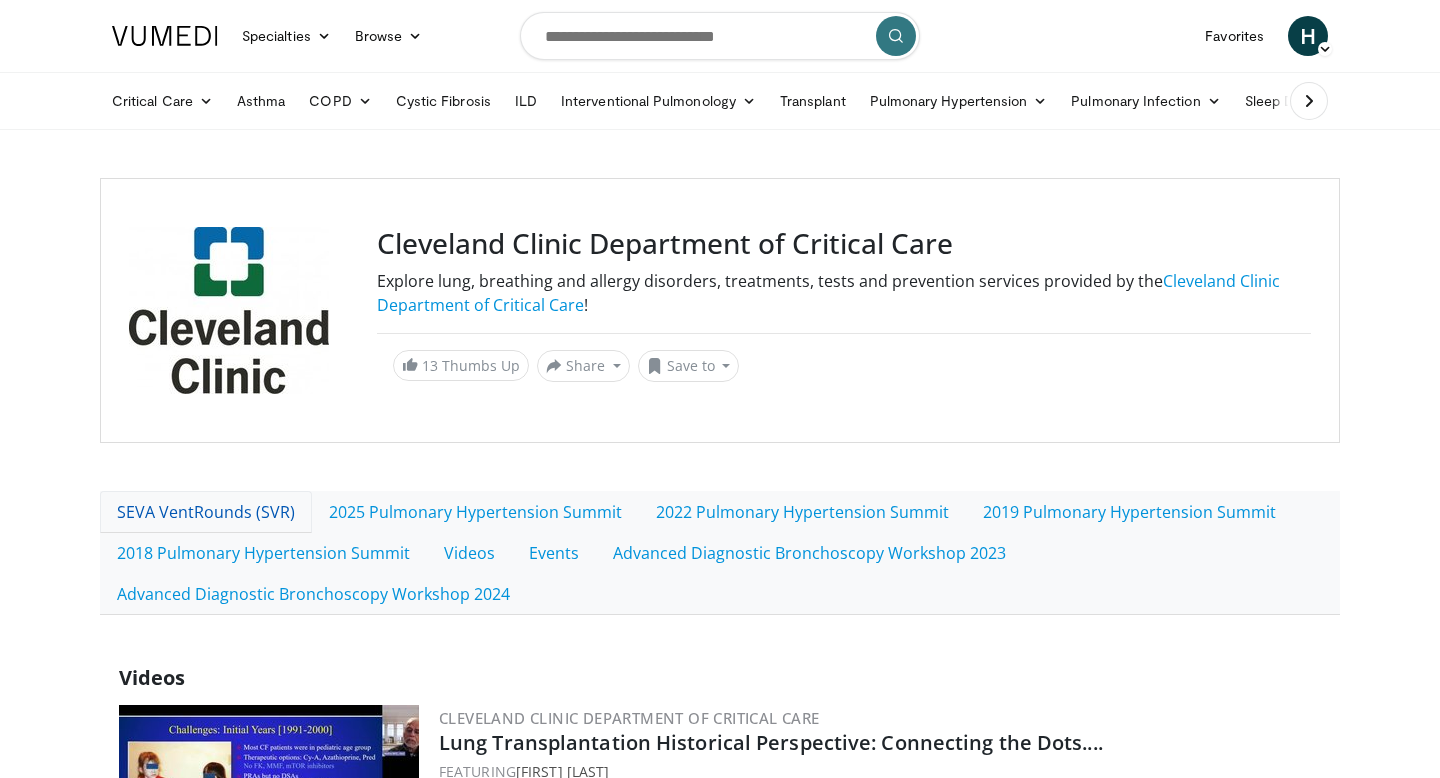 click on "SEVA VentRounds (SVR)" at bounding box center (206, 512) 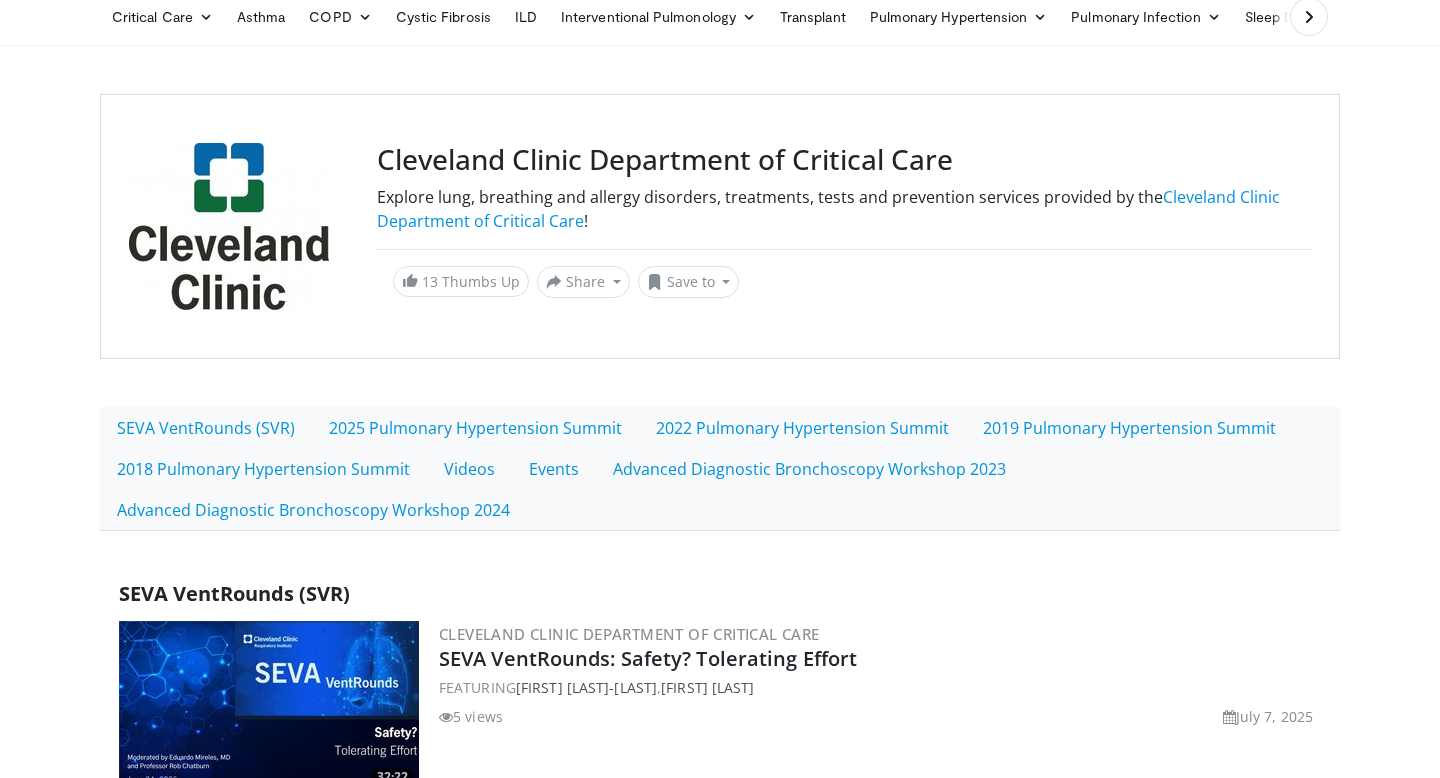 scroll, scrollTop: 0, scrollLeft: 0, axis: both 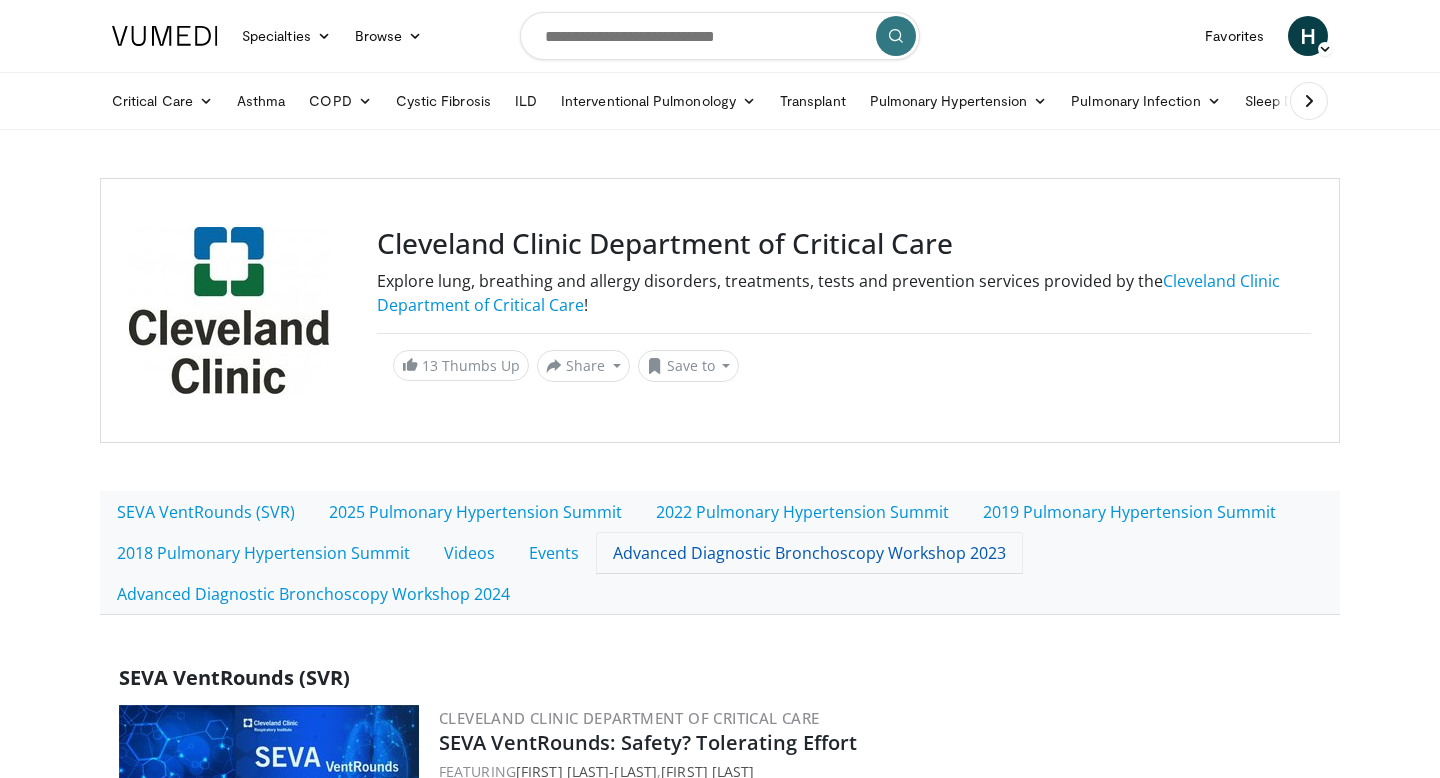 click on "Advanced Diagnostic Bronchoscopy Workshop 2023" at bounding box center (809, 553) 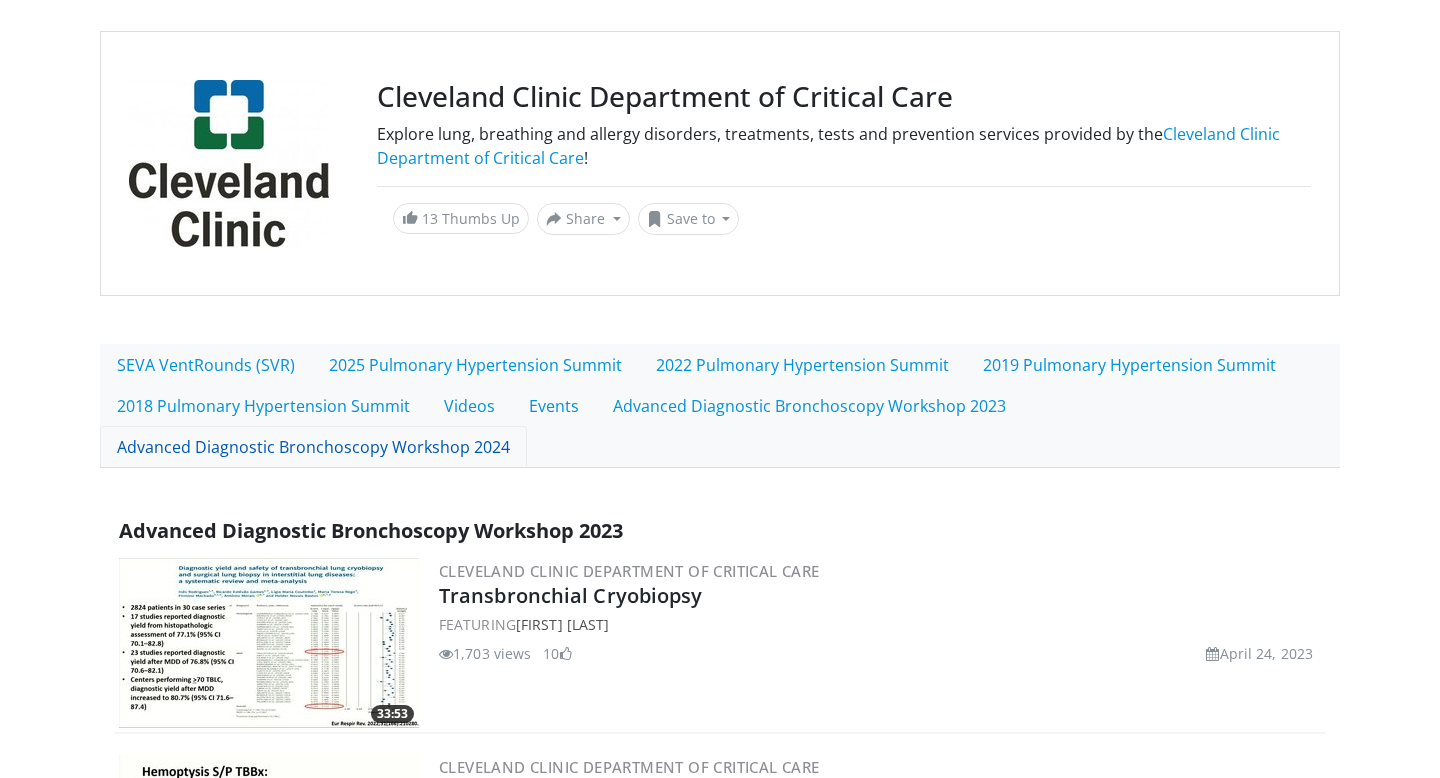 scroll, scrollTop: 140, scrollLeft: 0, axis: vertical 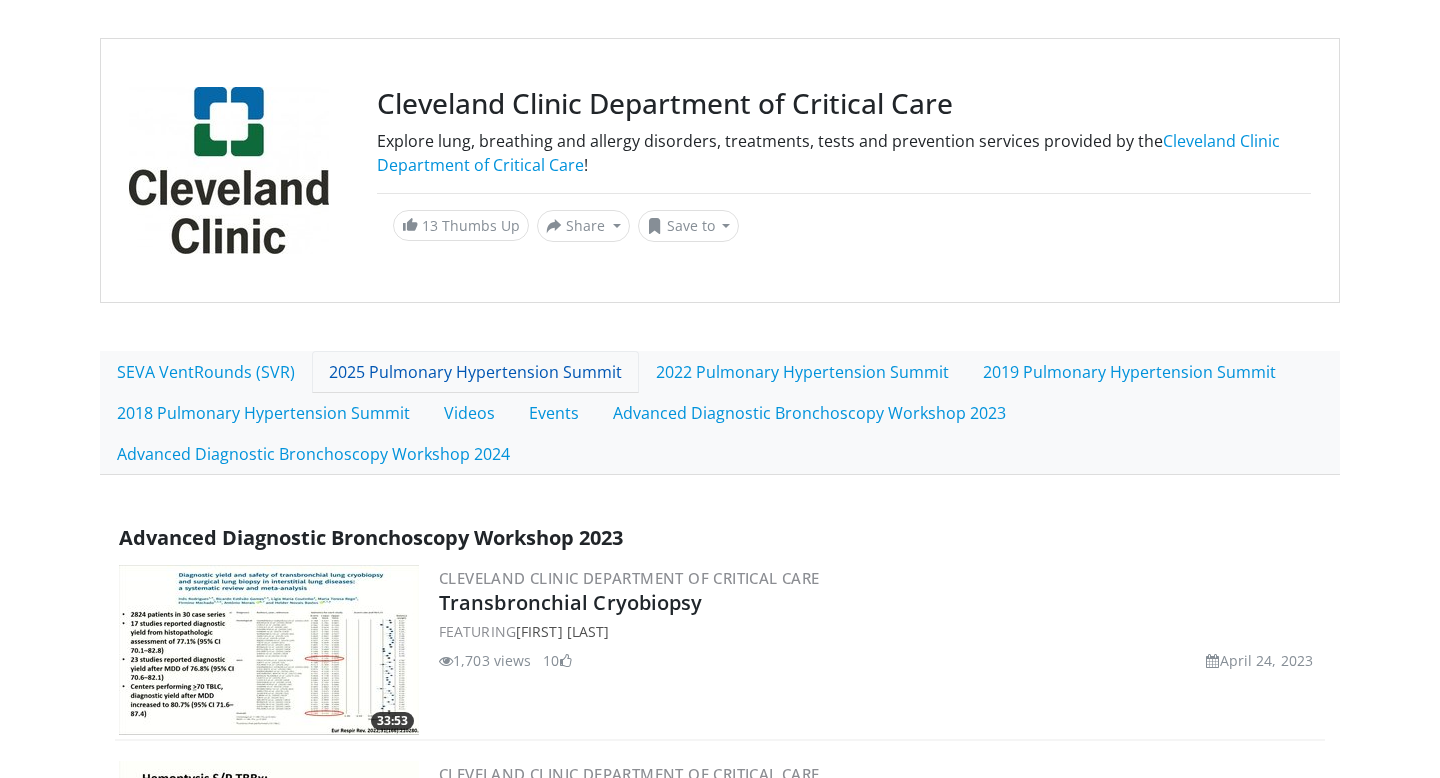 click on "2025 Pulmonary Hypertension Summit" at bounding box center (475, 372) 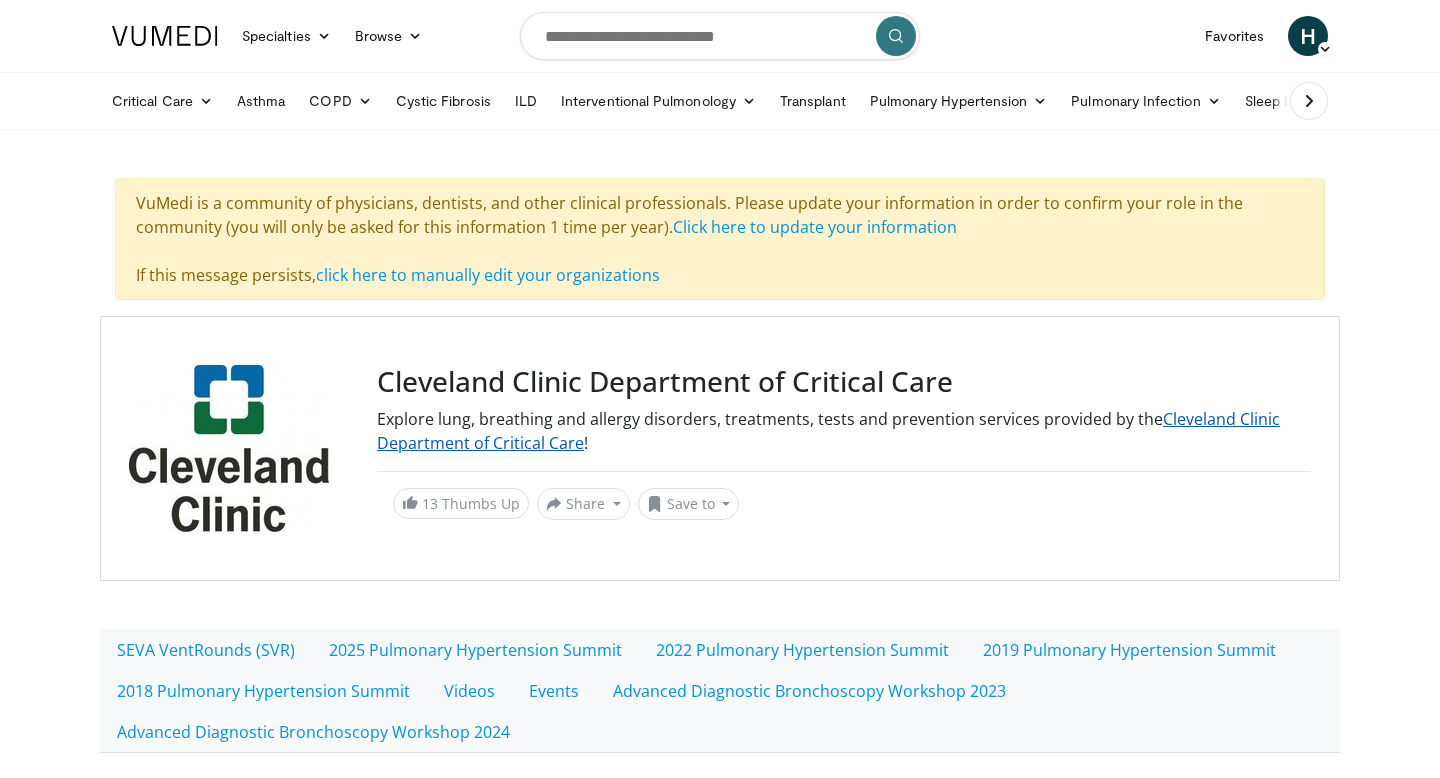 scroll, scrollTop: 379, scrollLeft: 0, axis: vertical 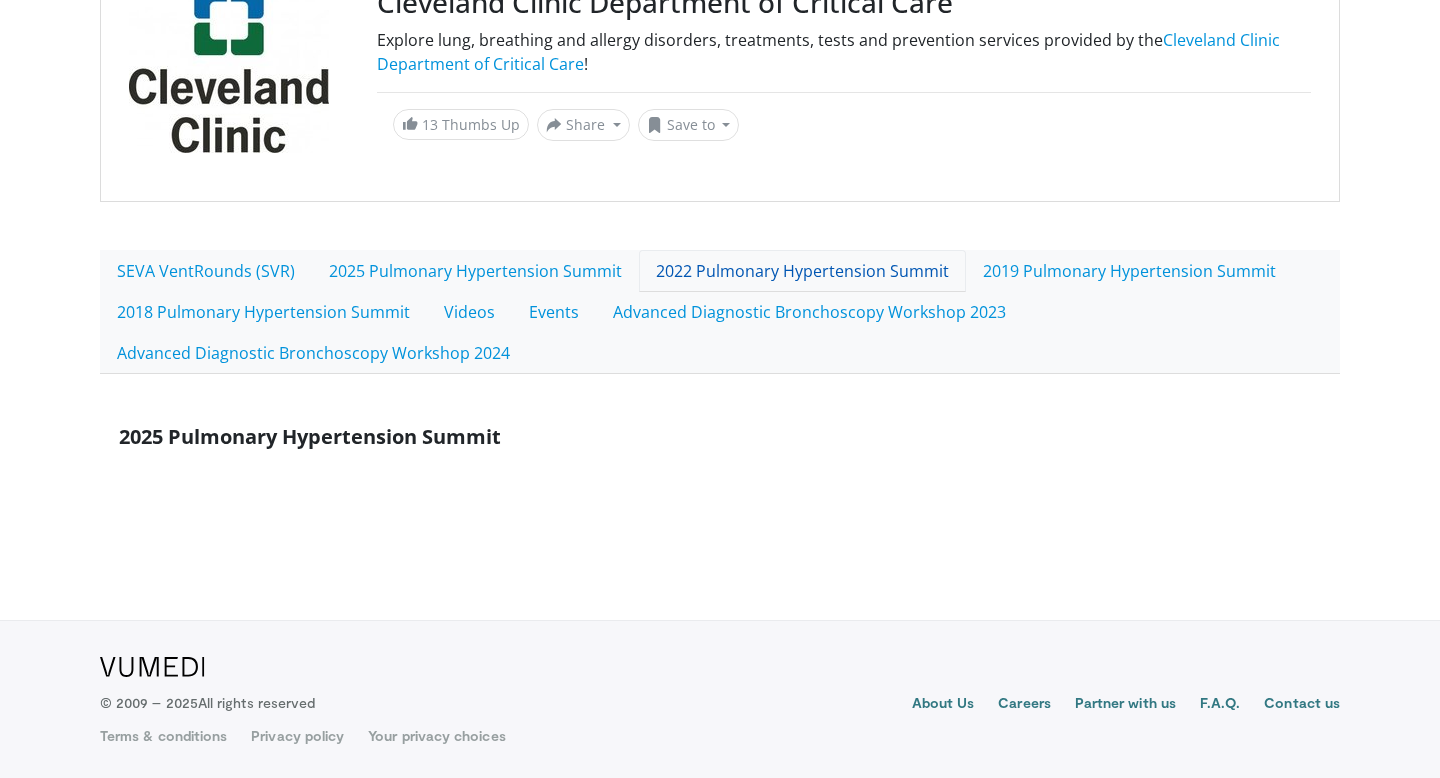 click on "2022 Pulmonary Hypertension Summit" at bounding box center [802, 271] 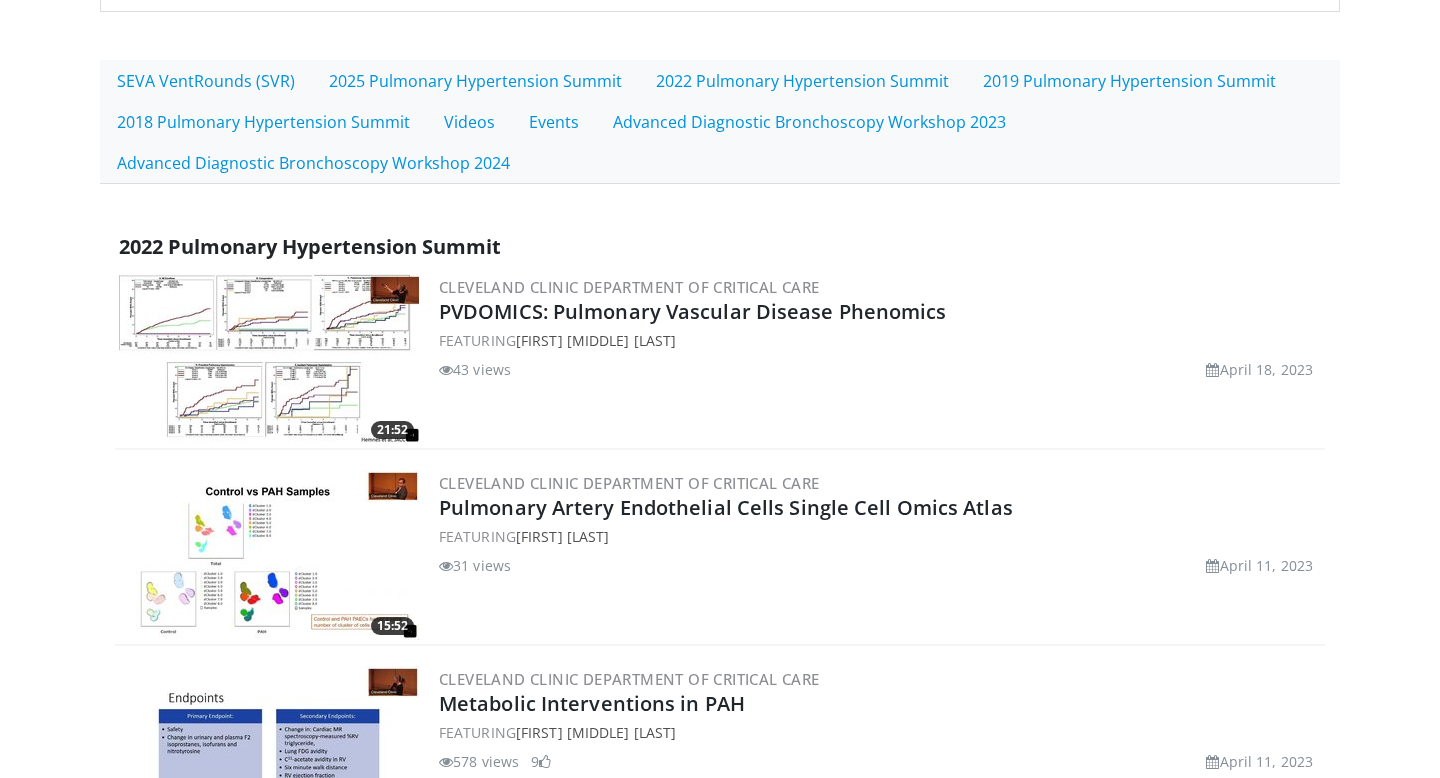 scroll, scrollTop: 67, scrollLeft: 0, axis: vertical 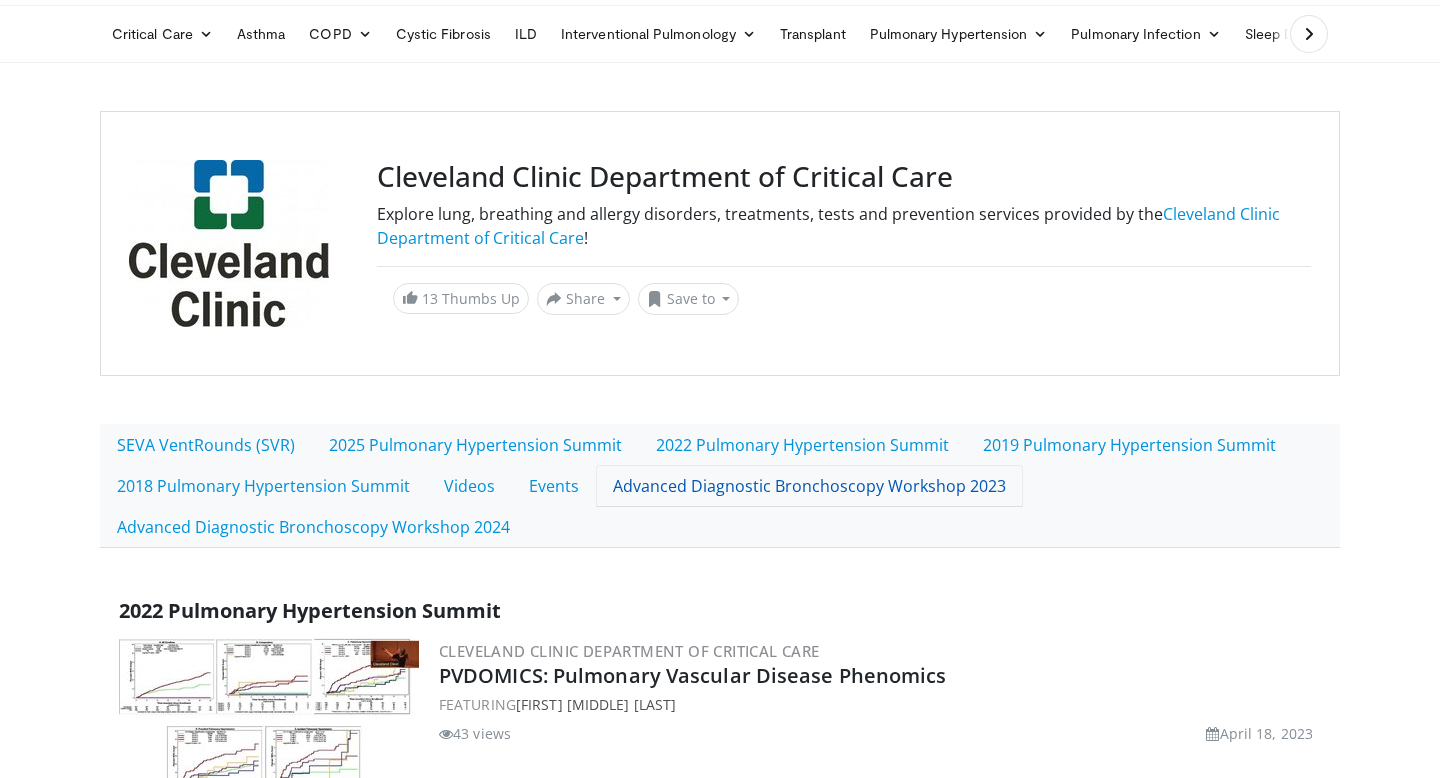 click on "Advanced Diagnostic Bronchoscopy Workshop 2023" at bounding box center (809, 486) 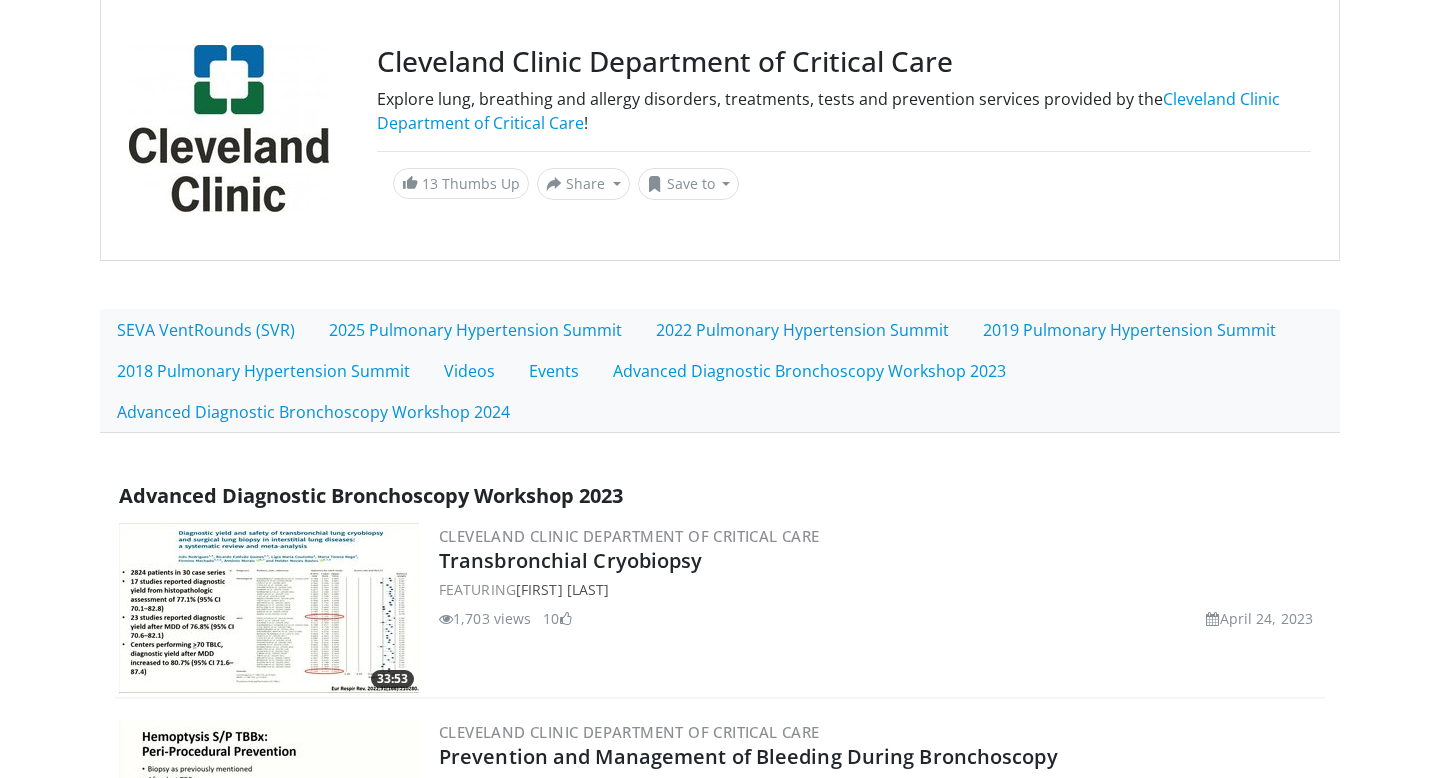 scroll, scrollTop: 0, scrollLeft: 0, axis: both 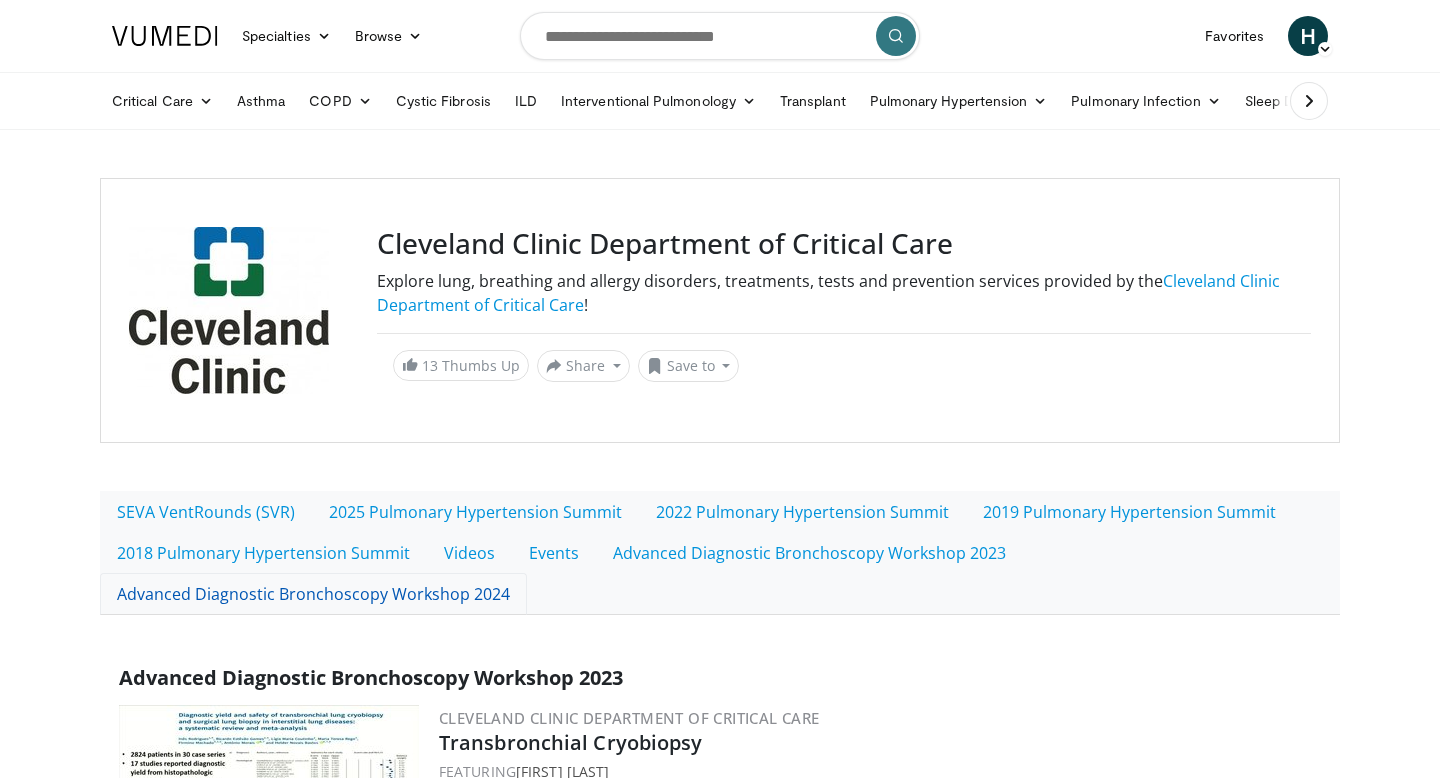 click on "Advanced Diagnostic Bronchoscopy Workshop 2024" at bounding box center [313, 594] 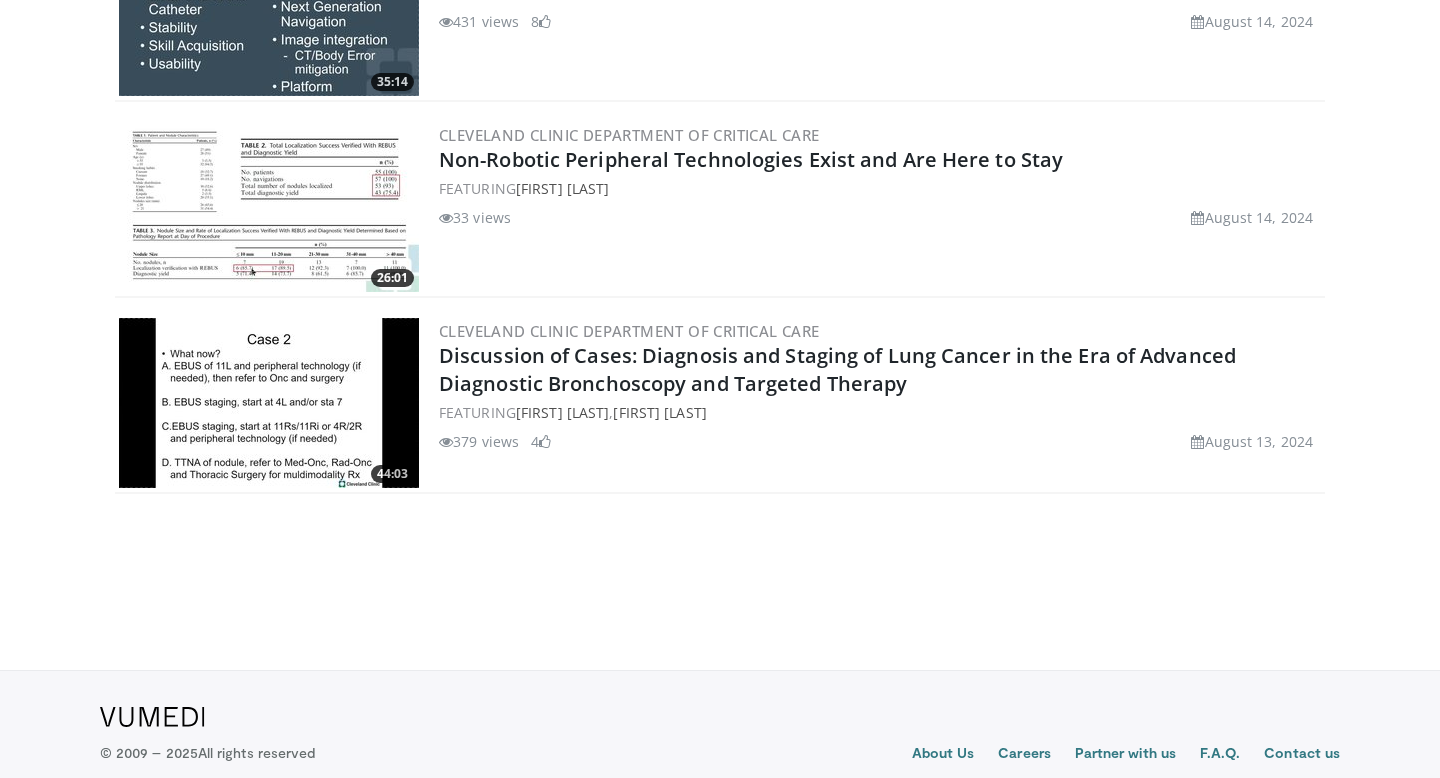 scroll, scrollTop: 2938, scrollLeft: 0, axis: vertical 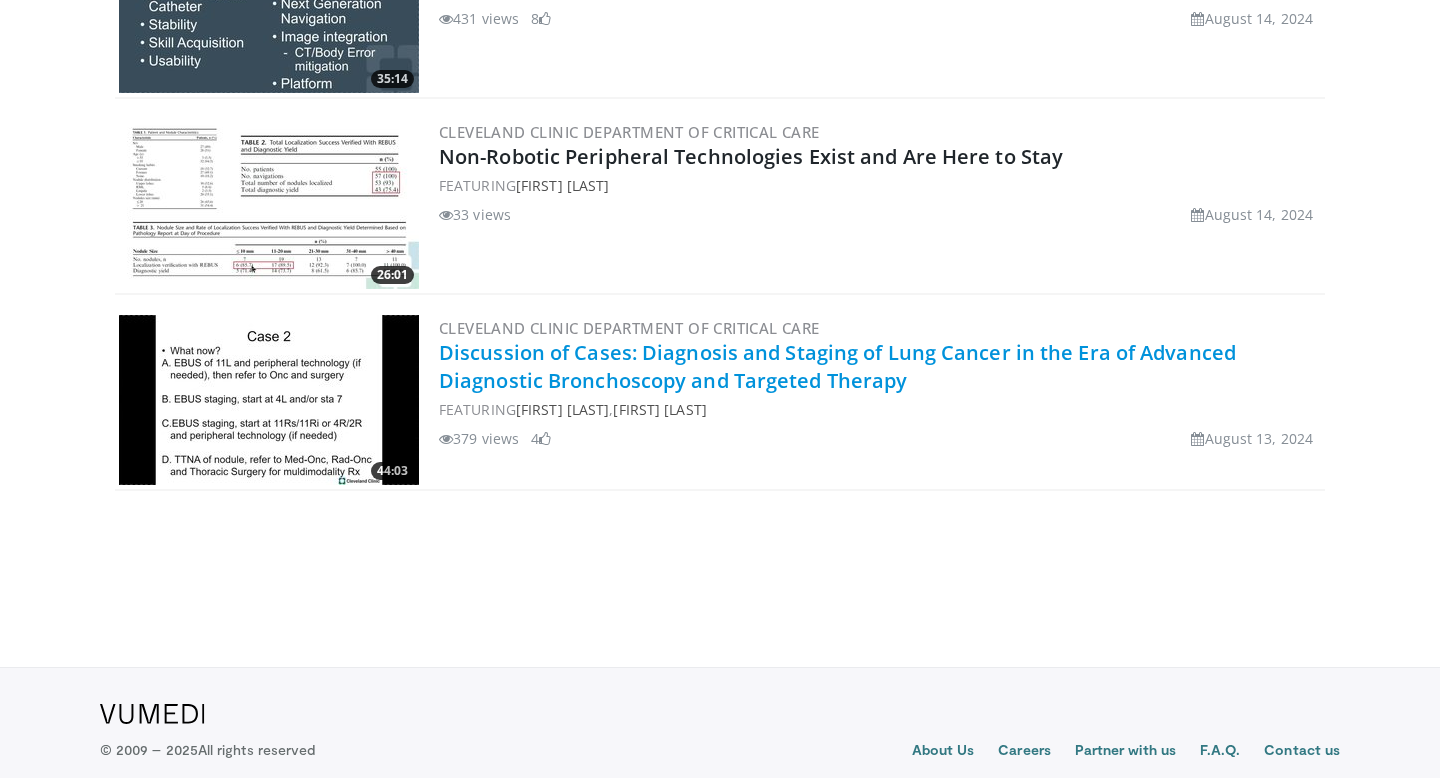 click on "Discussion of Cases: Diagnosis and Staging of Lung Cancer in the Era of Advanced Diagnostic Bronchoscopy and Targeted Therapy" at bounding box center (837, 366) 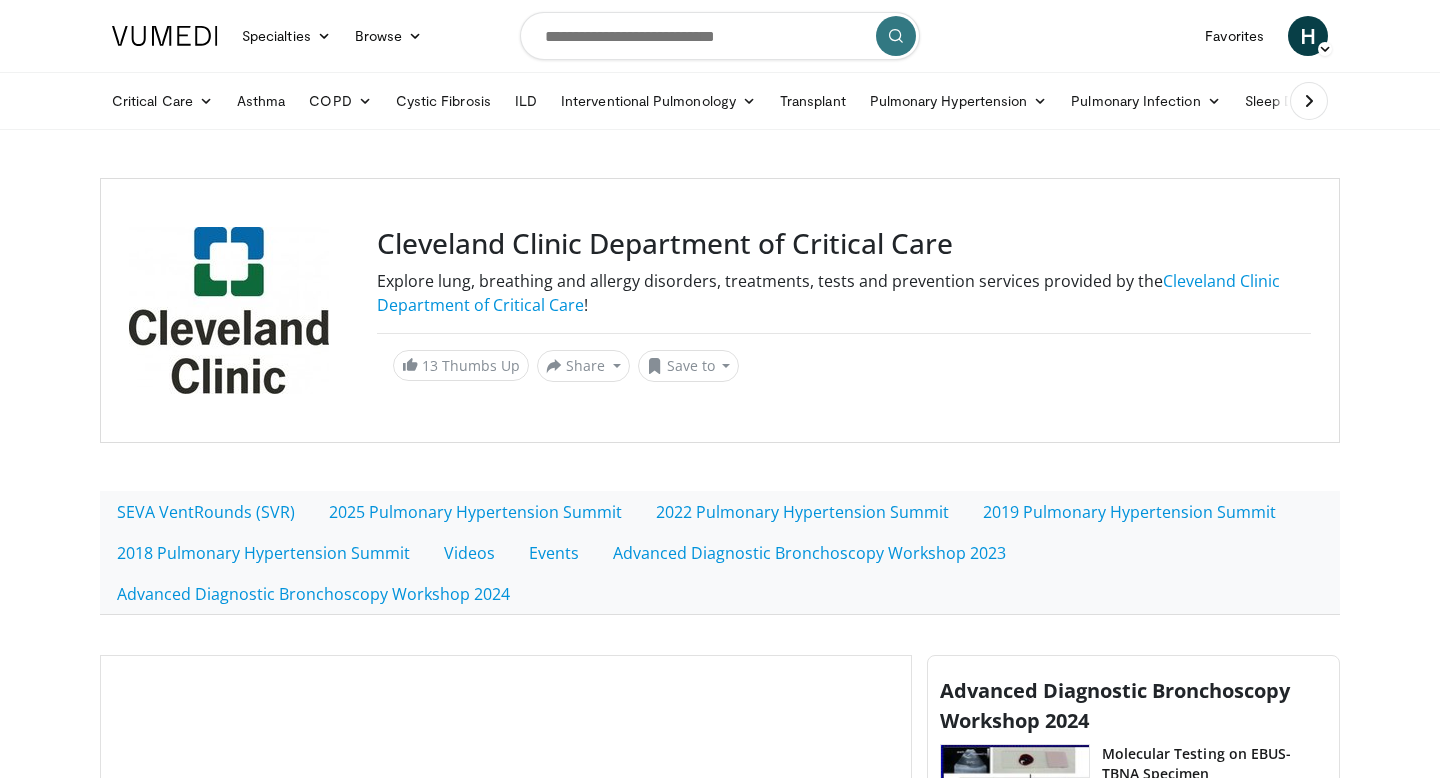 scroll, scrollTop: 0, scrollLeft: 0, axis: both 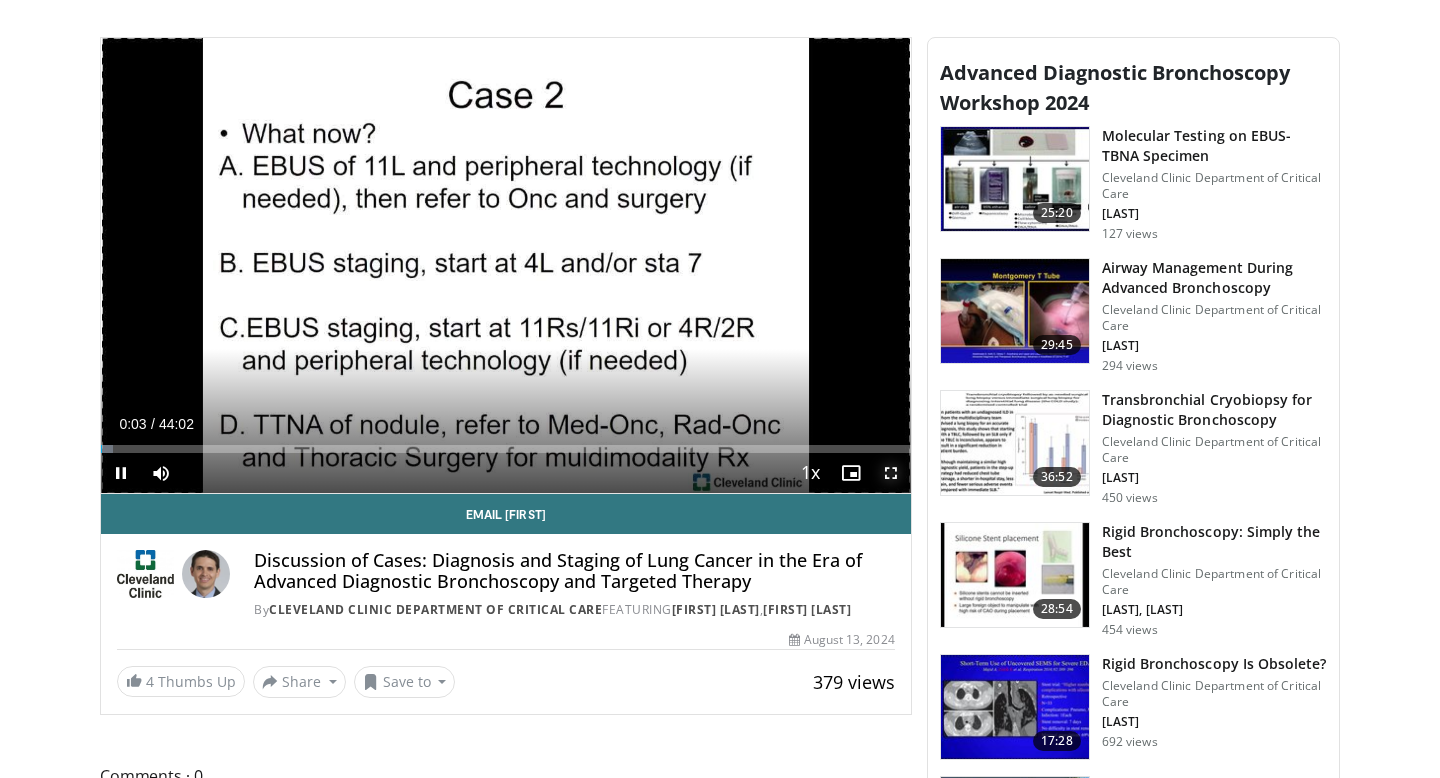 click at bounding box center (891, 473) 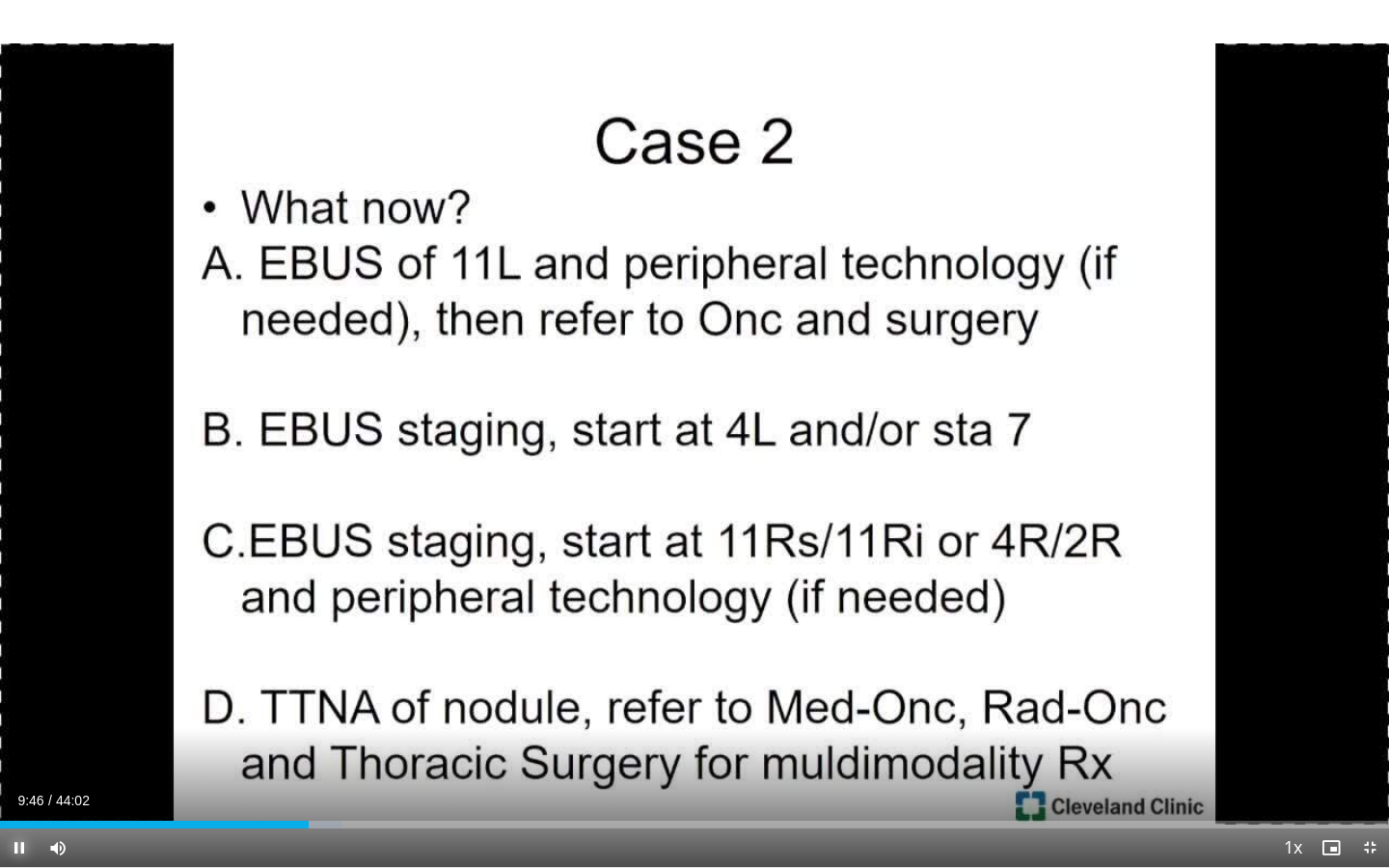 click at bounding box center (19, 848) 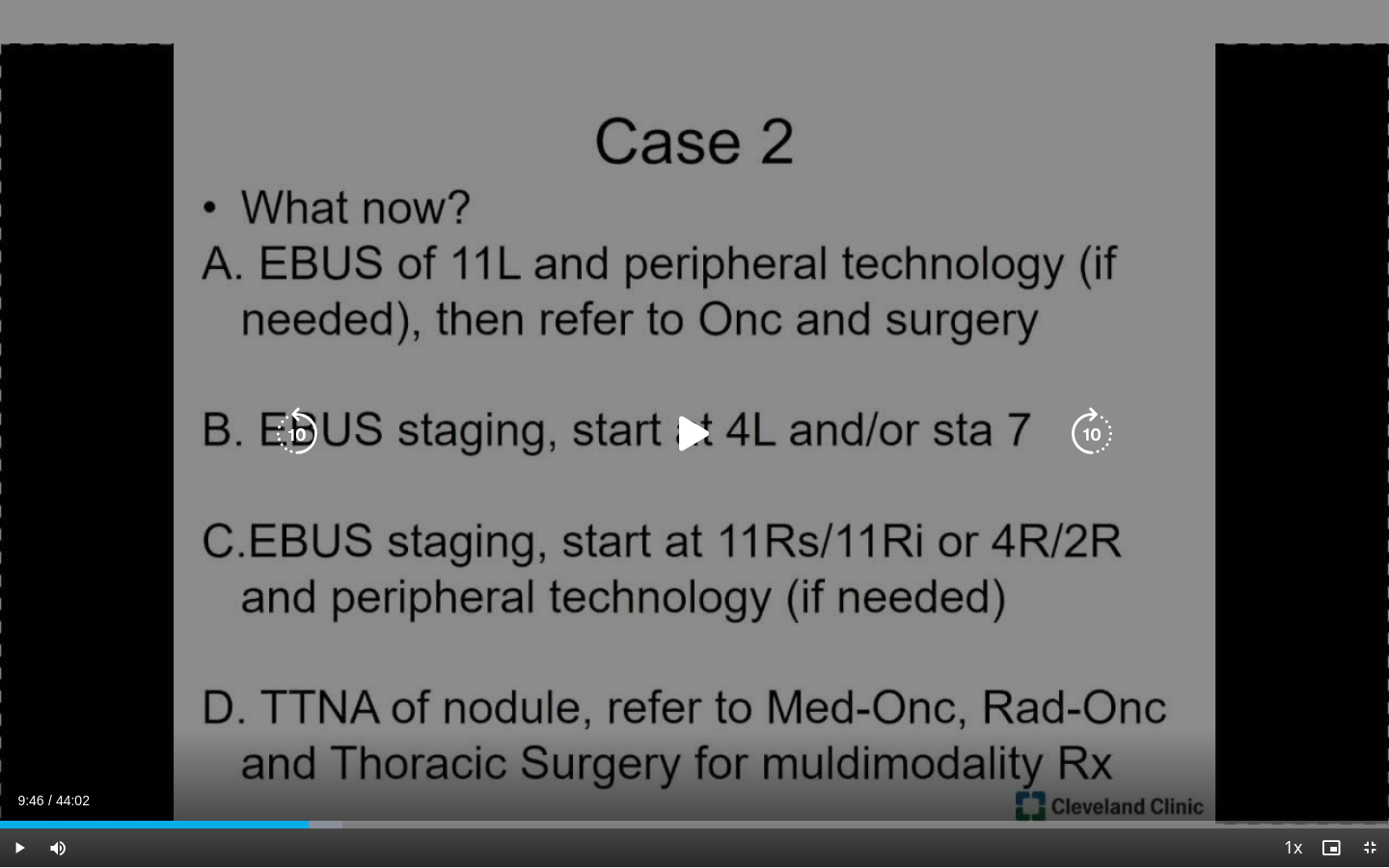 click at bounding box center [694, 434] 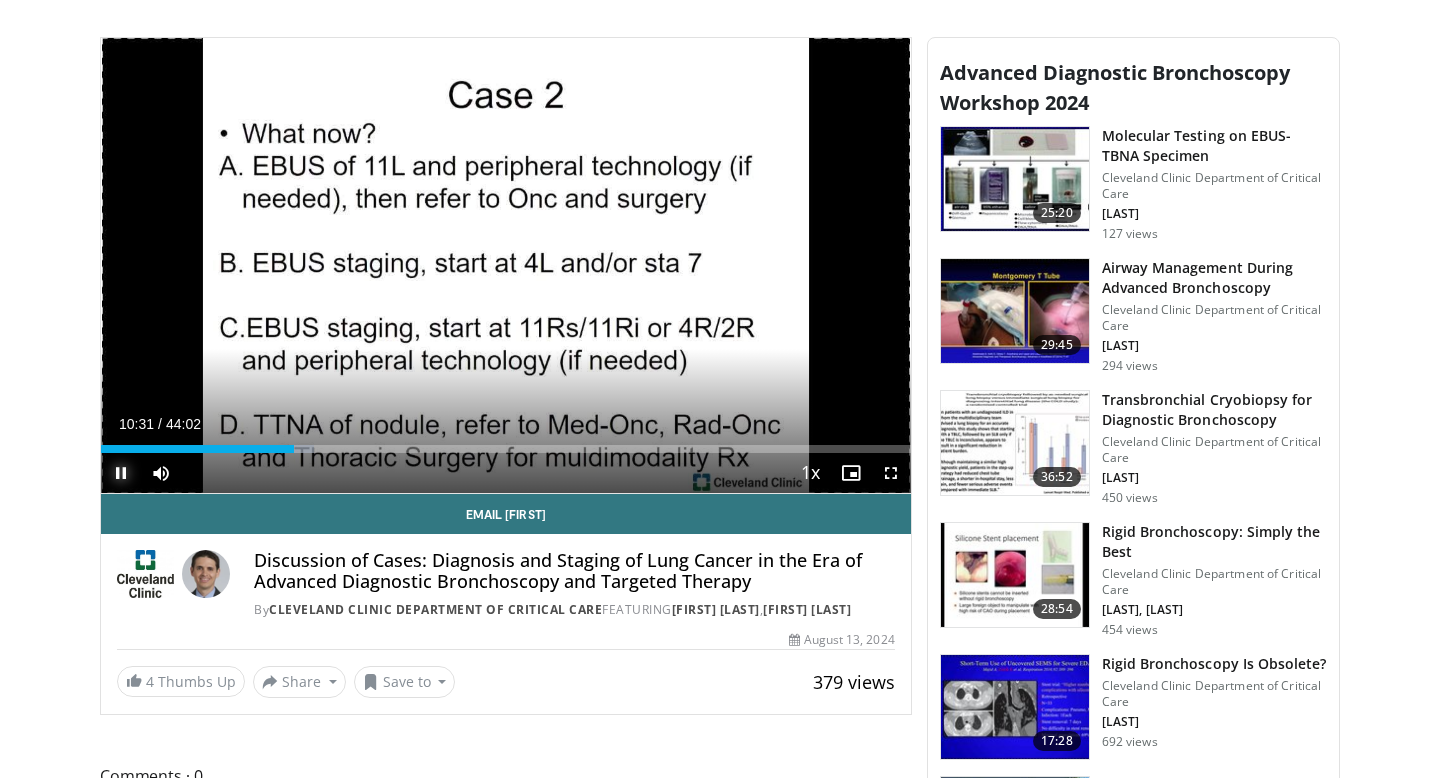 click at bounding box center [121, 473] 